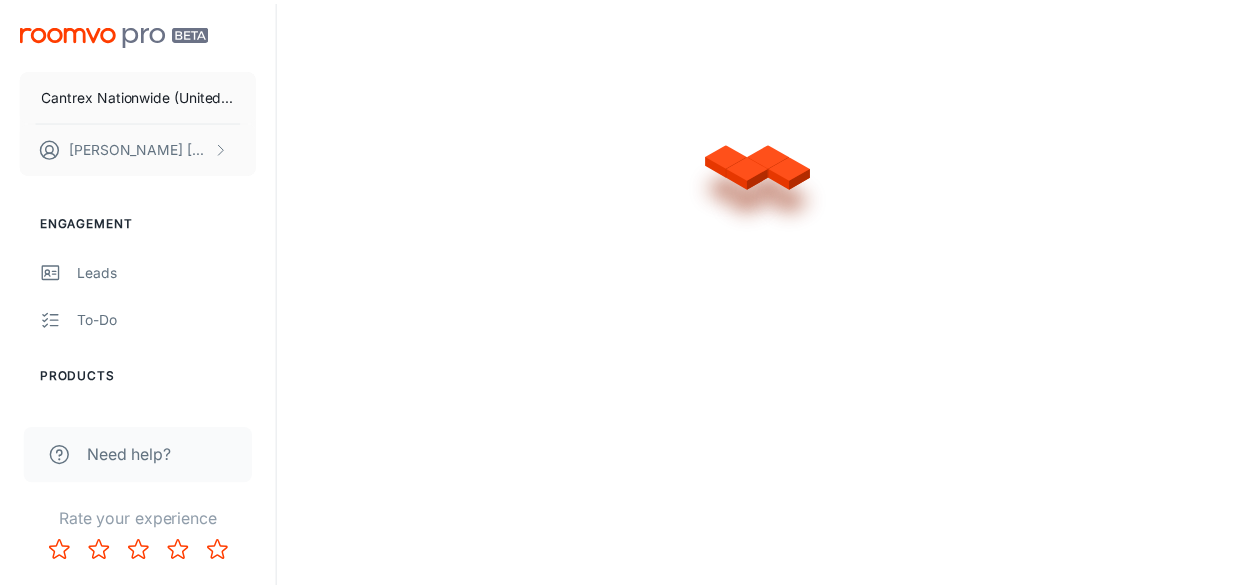 scroll, scrollTop: 0, scrollLeft: 0, axis: both 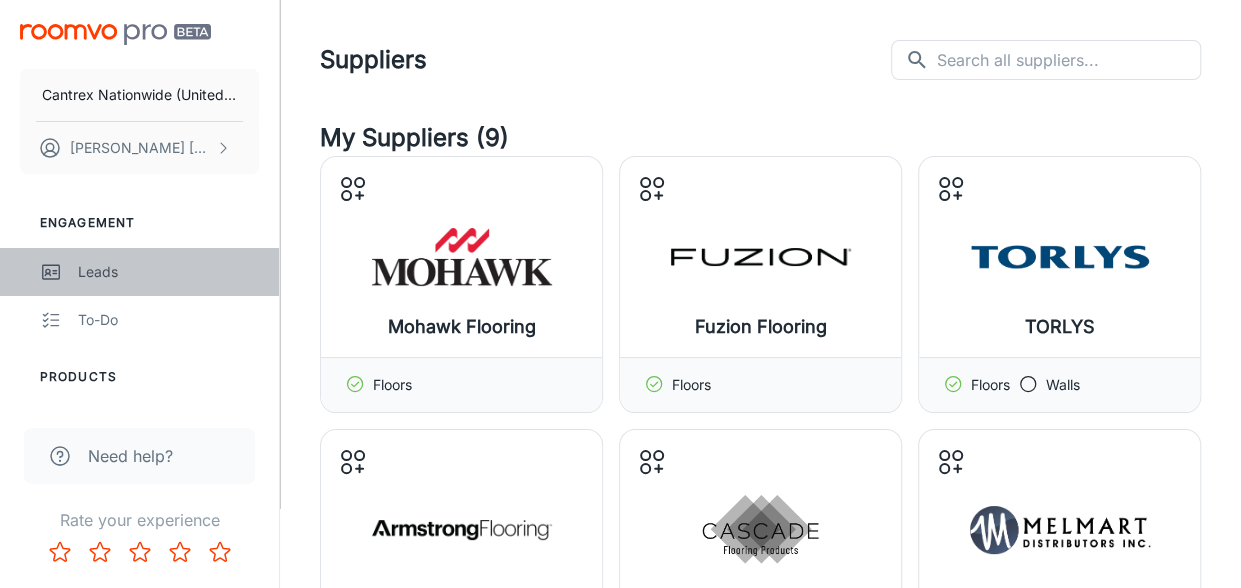 click on "Leads" at bounding box center [168, 272] 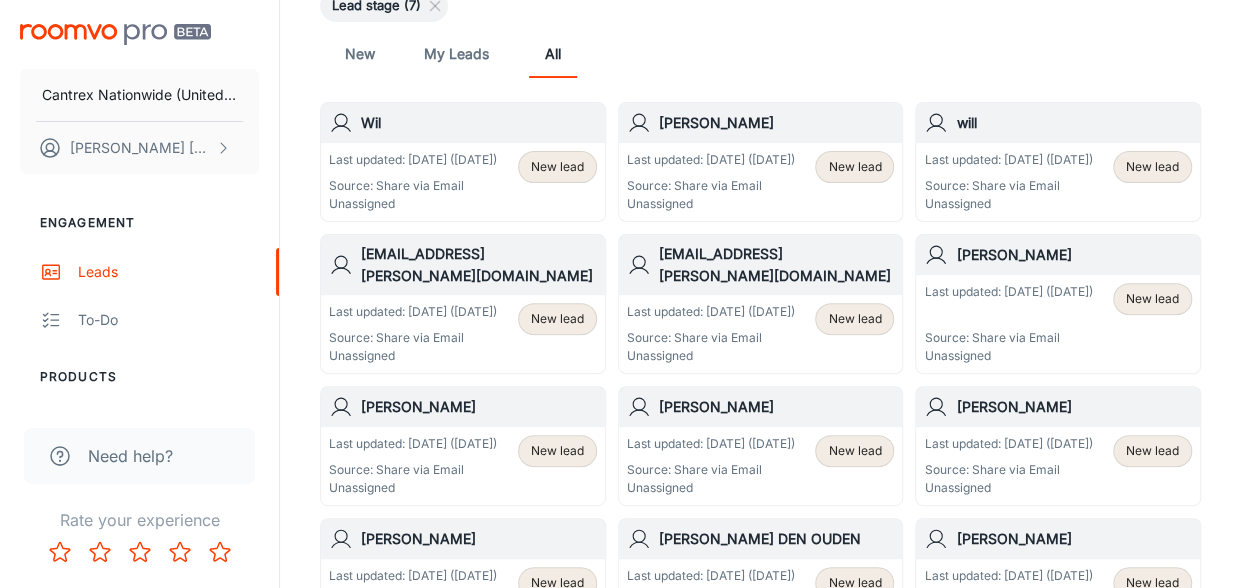 scroll, scrollTop: 0, scrollLeft: 0, axis: both 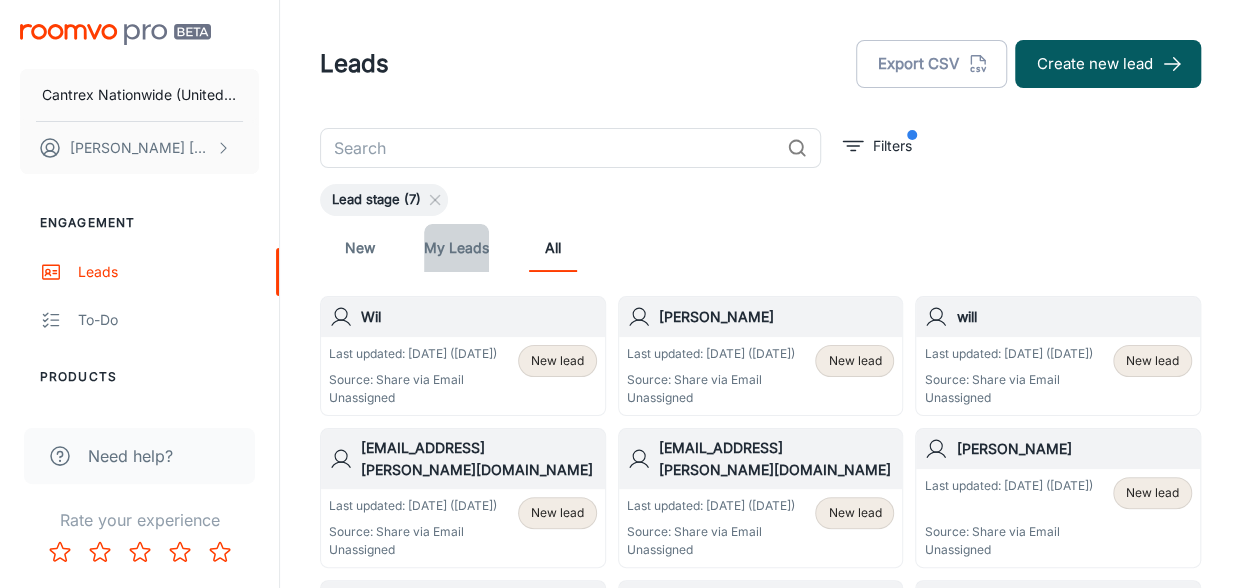 click on "My Leads" at bounding box center [456, 248] 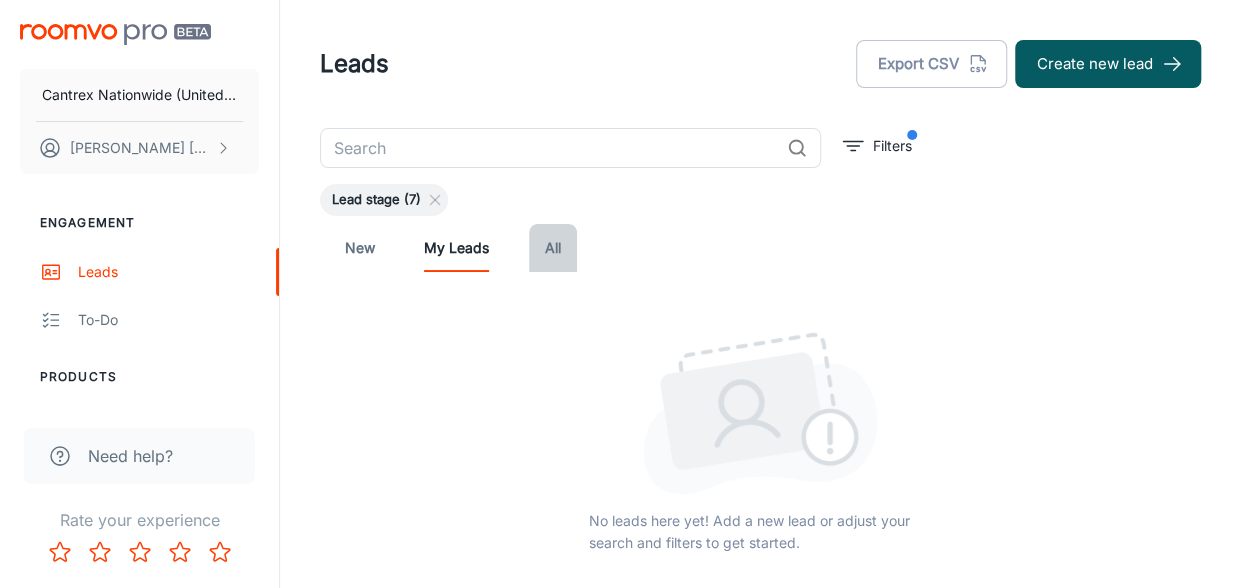 click on "All" at bounding box center [553, 248] 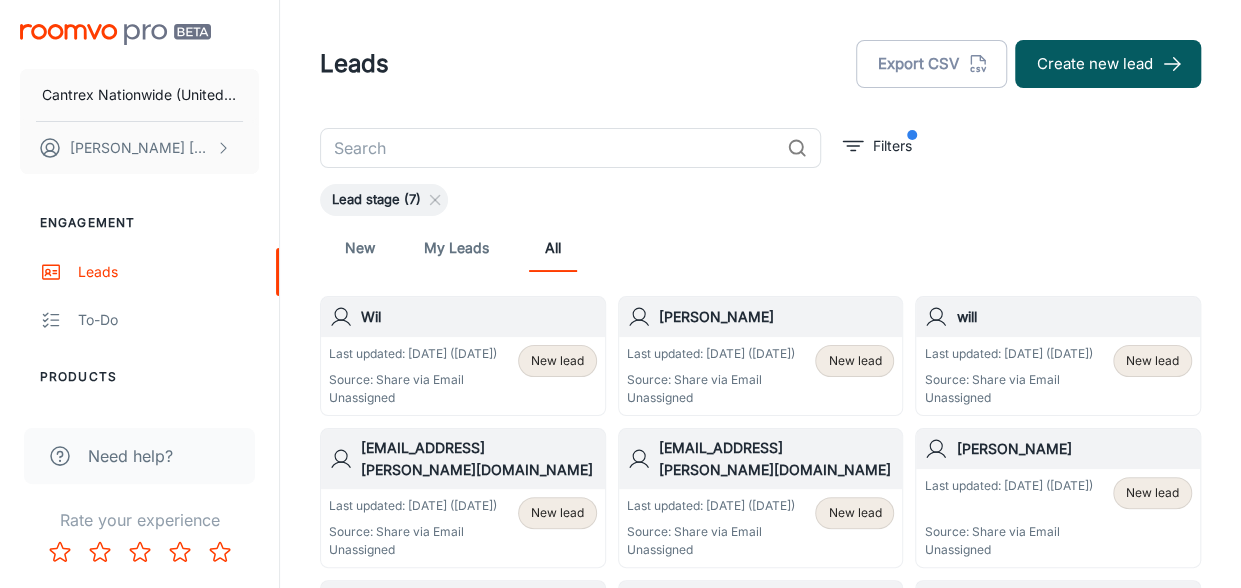 click on "New" at bounding box center (360, 248) 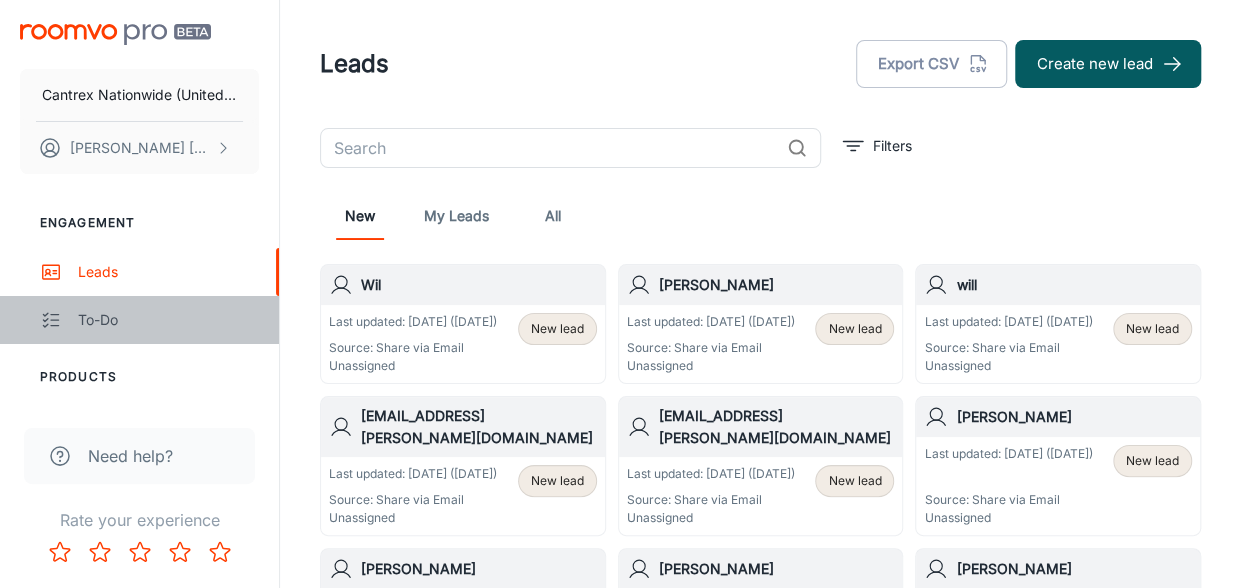 click on "To-do" at bounding box center [139, 320] 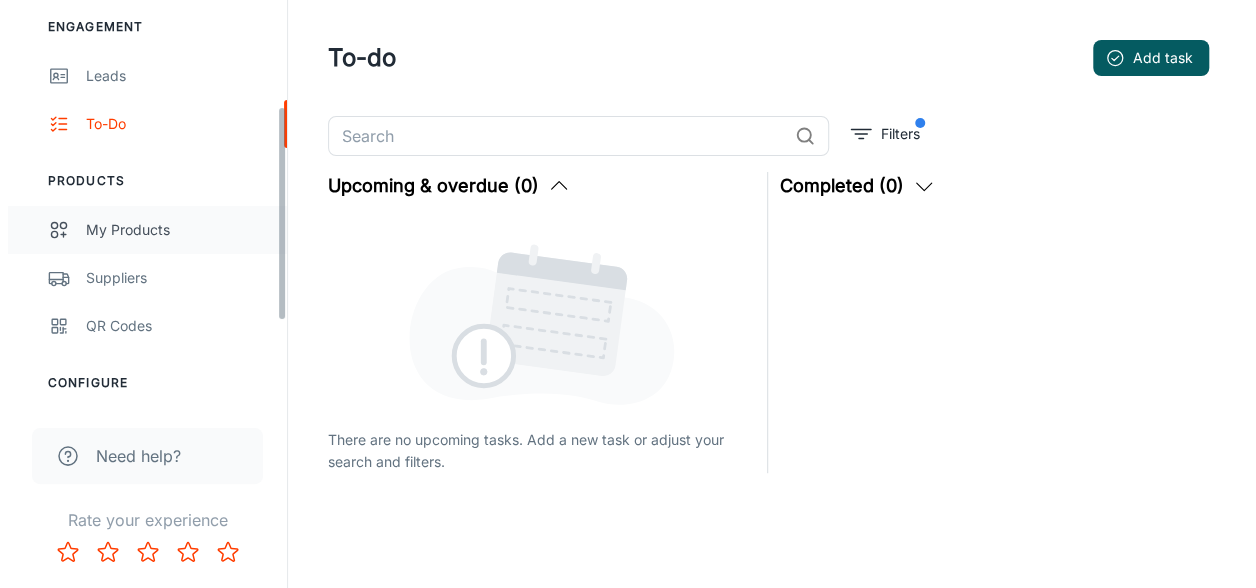 scroll, scrollTop: 200, scrollLeft: 0, axis: vertical 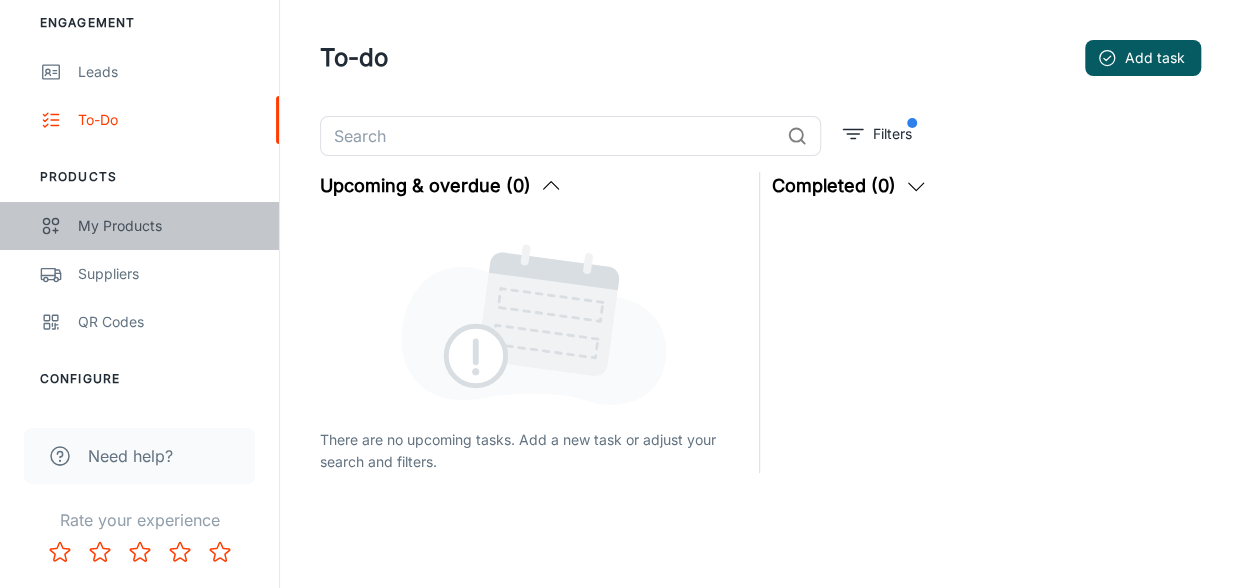 click on "My Products" at bounding box center (139, 226) 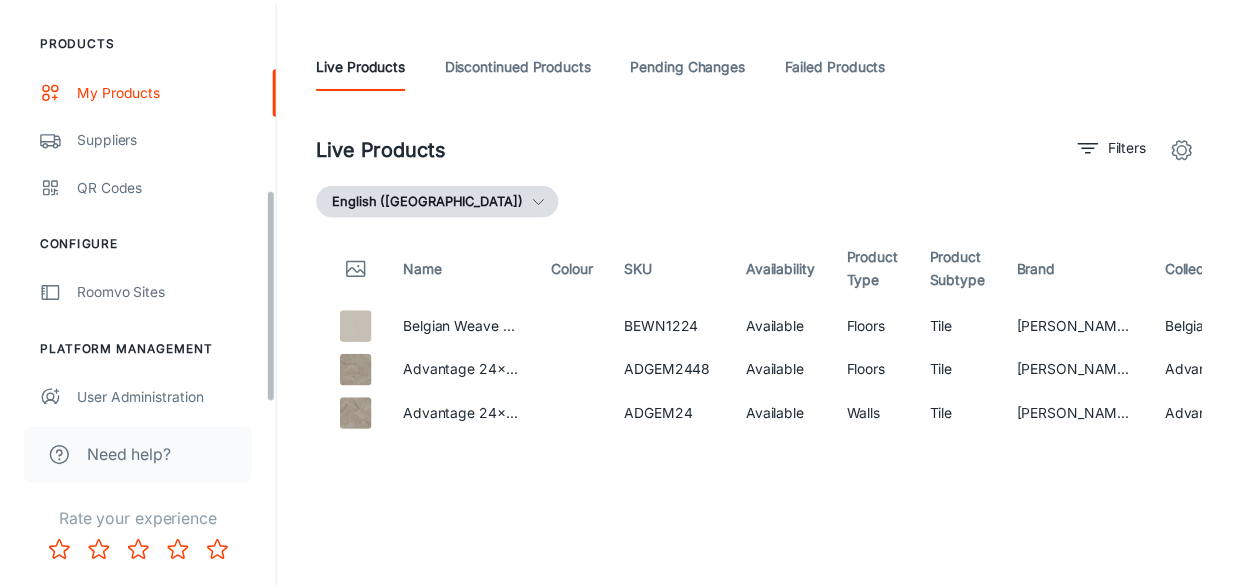 scroll, scrollTop: 353, scrollLeft: 0, axis: vertical 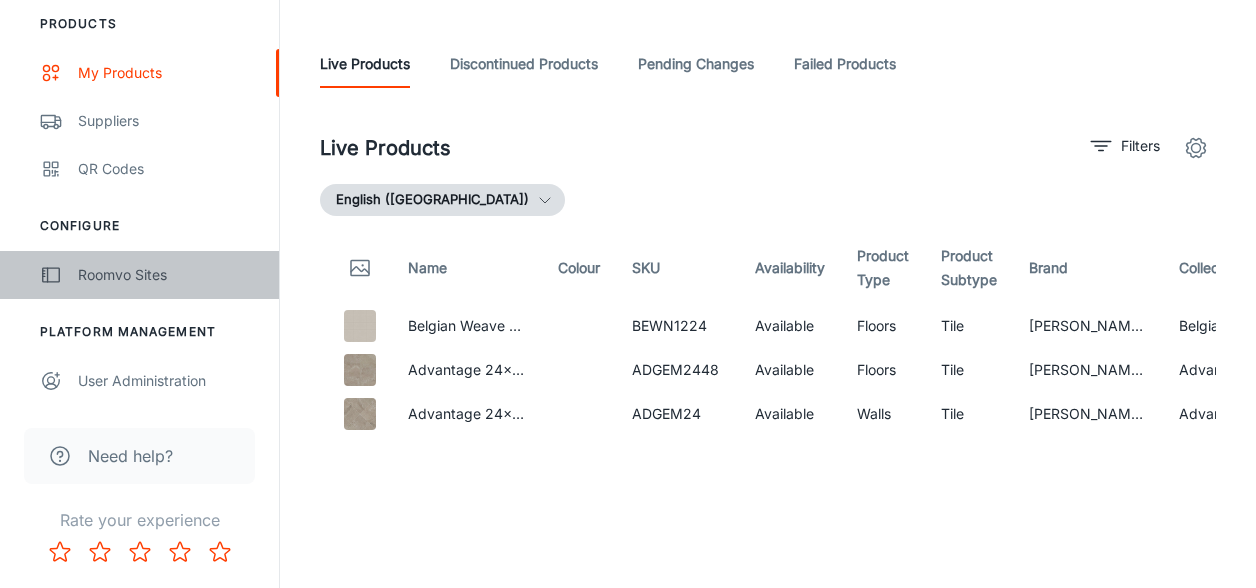 click on "Roomvo Sites" at bounding box center (168, 275) 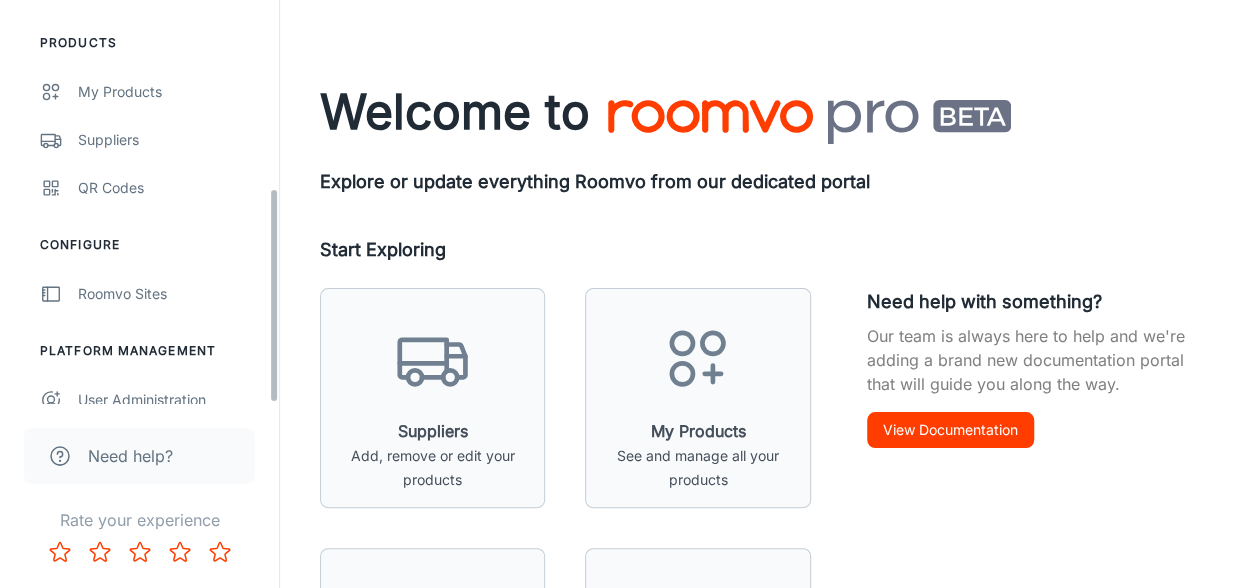scroll, scrollTop: 353, scrollLeft: 0, axis: vertical 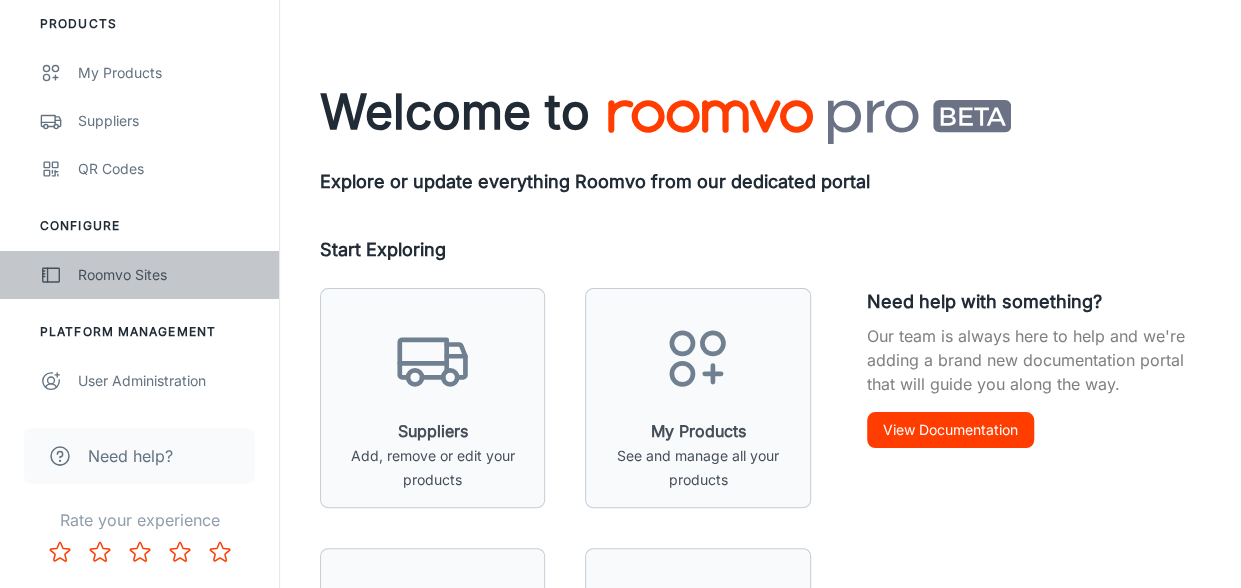 click on "Roomvo Sites" at bounding box center (168, 275) 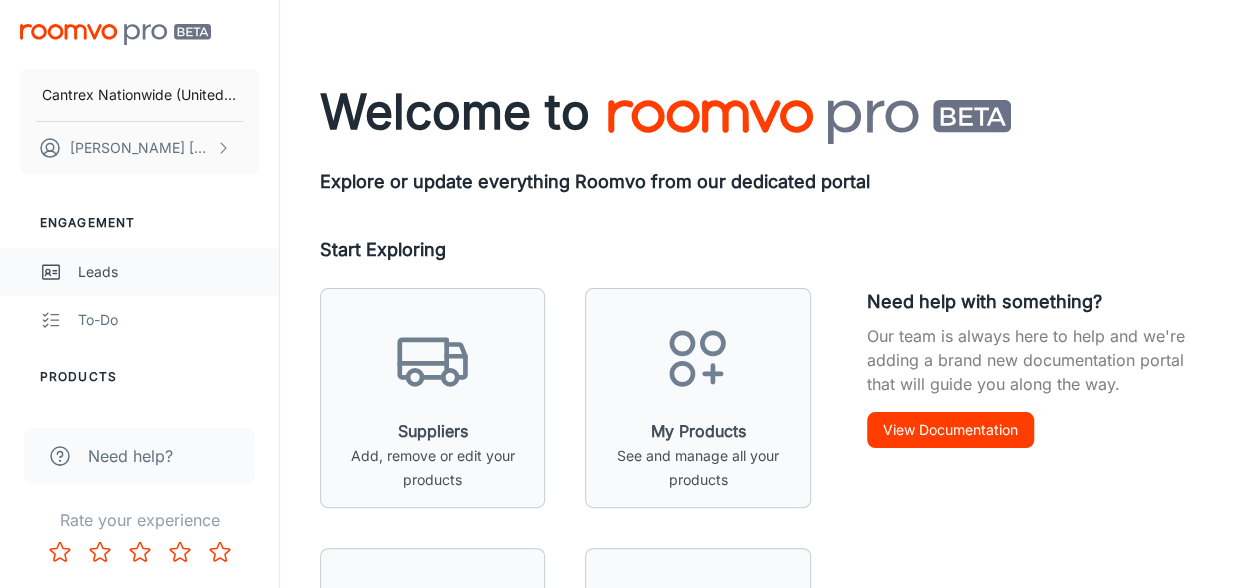 click on "Leads" at bounding box center (168, 272) 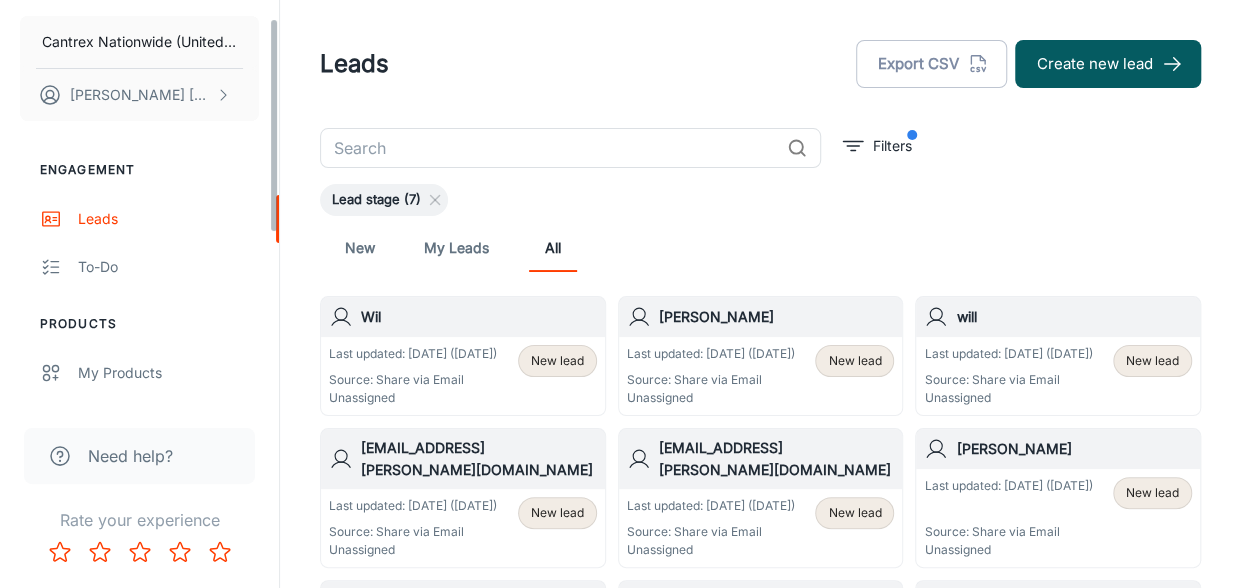 scroll, scrollTop: 0, scrollLeft: 0, axis: both 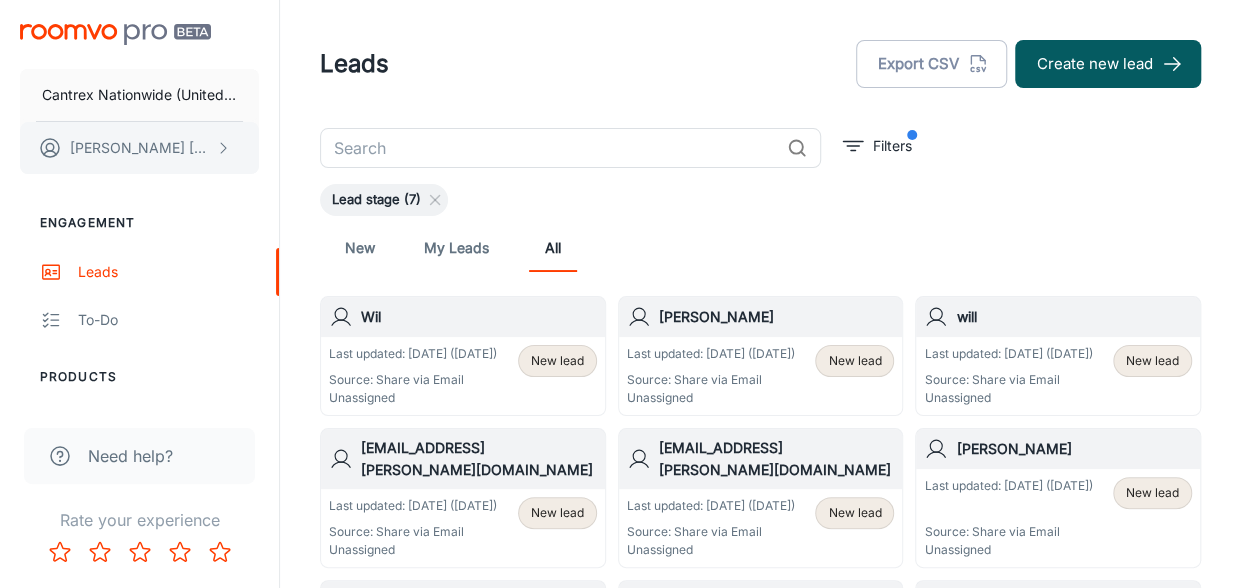 click on "[PERSON_NAME]" at bounding box center [140, 148] 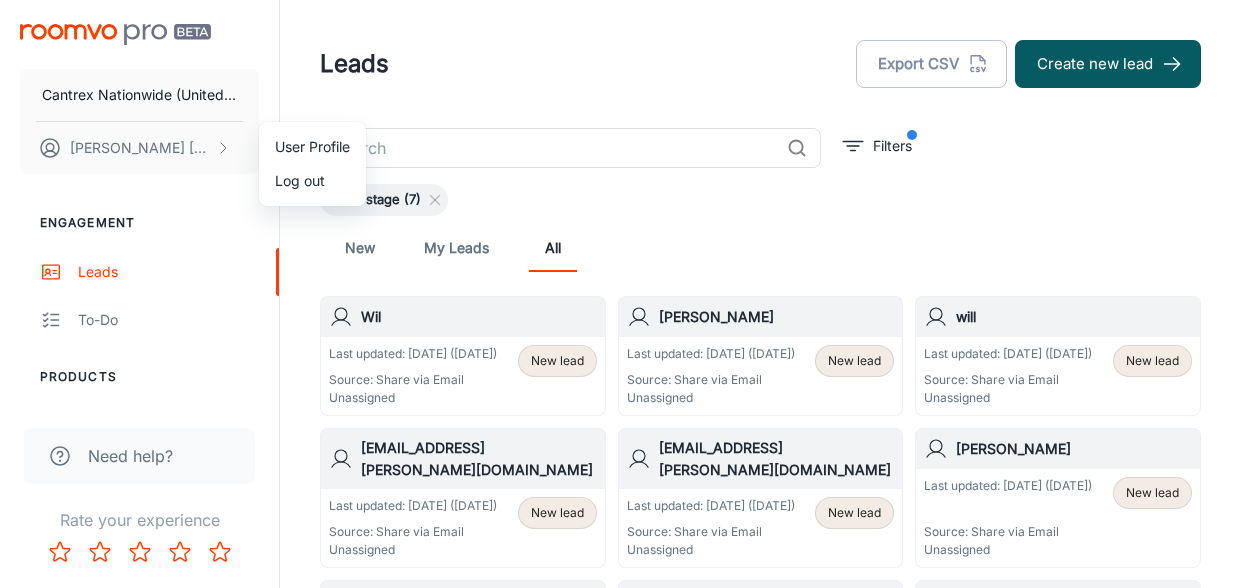 click at bounding box center [628, 294] 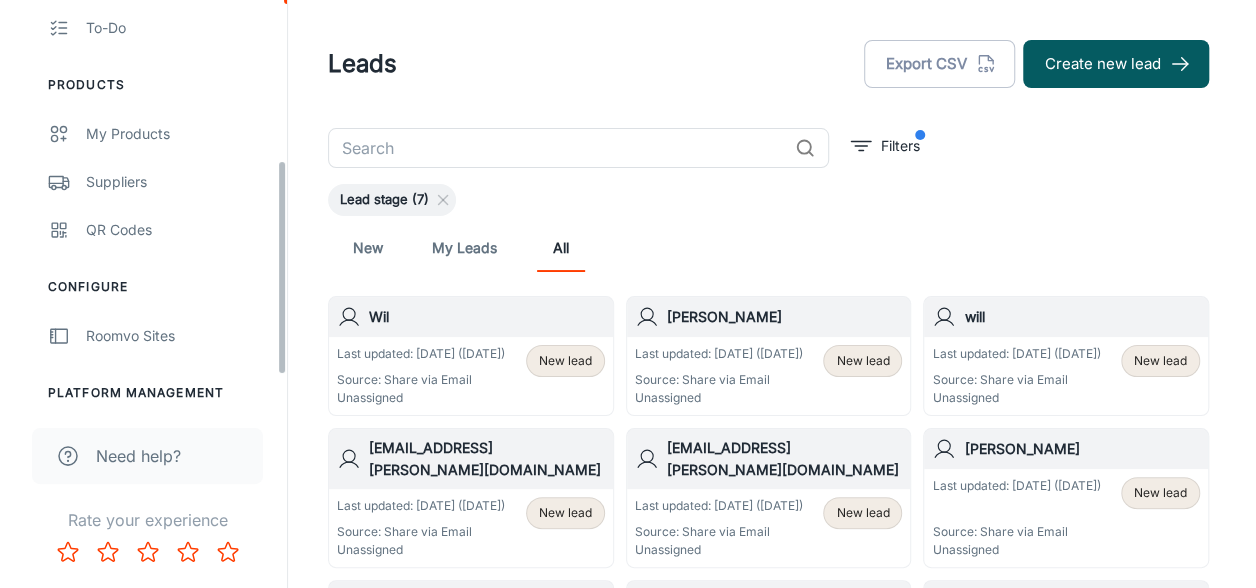 scroll, scrollTop: 300, scrollLeft: 0, axis: vertical 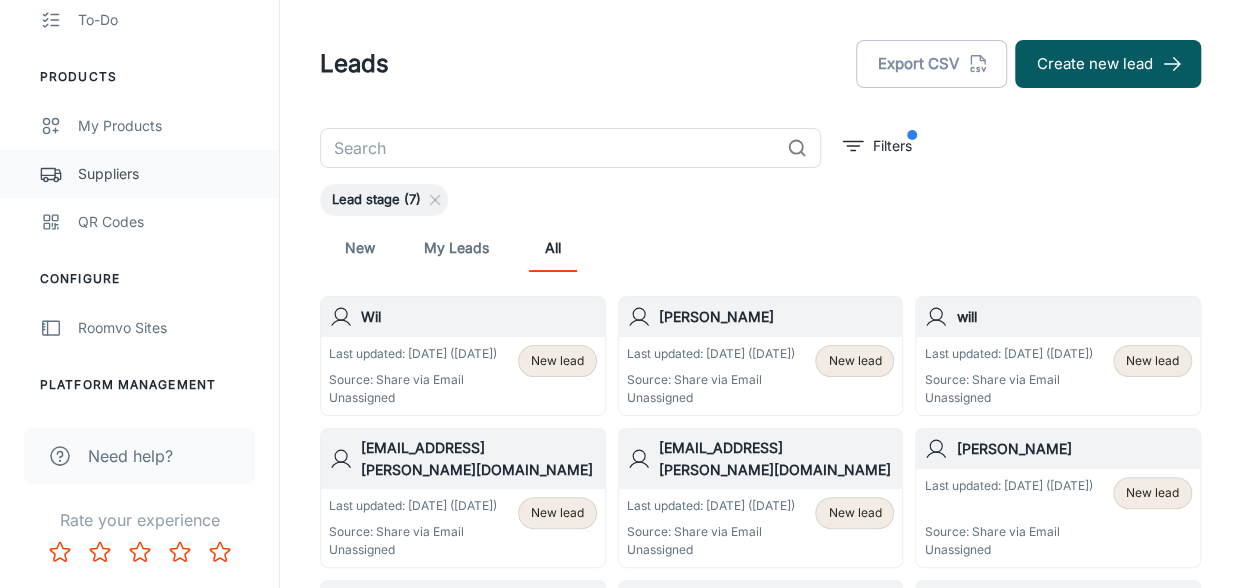 click on "Suppliers" at bounding box center (168, 174) 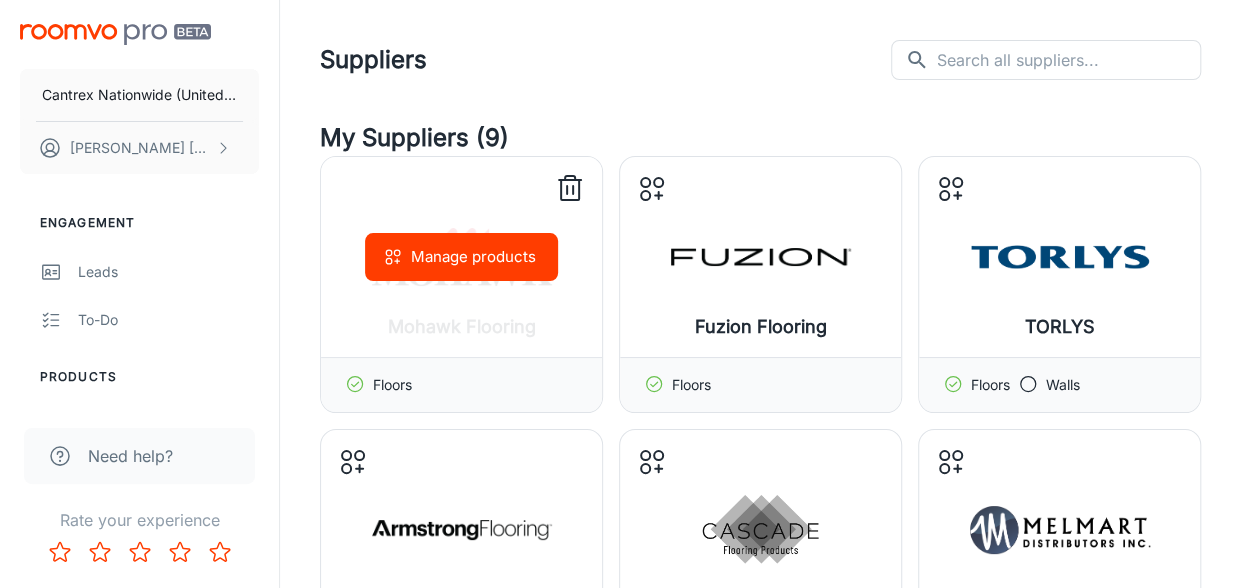 click on "Manage products" at bounding box center [461, 257] 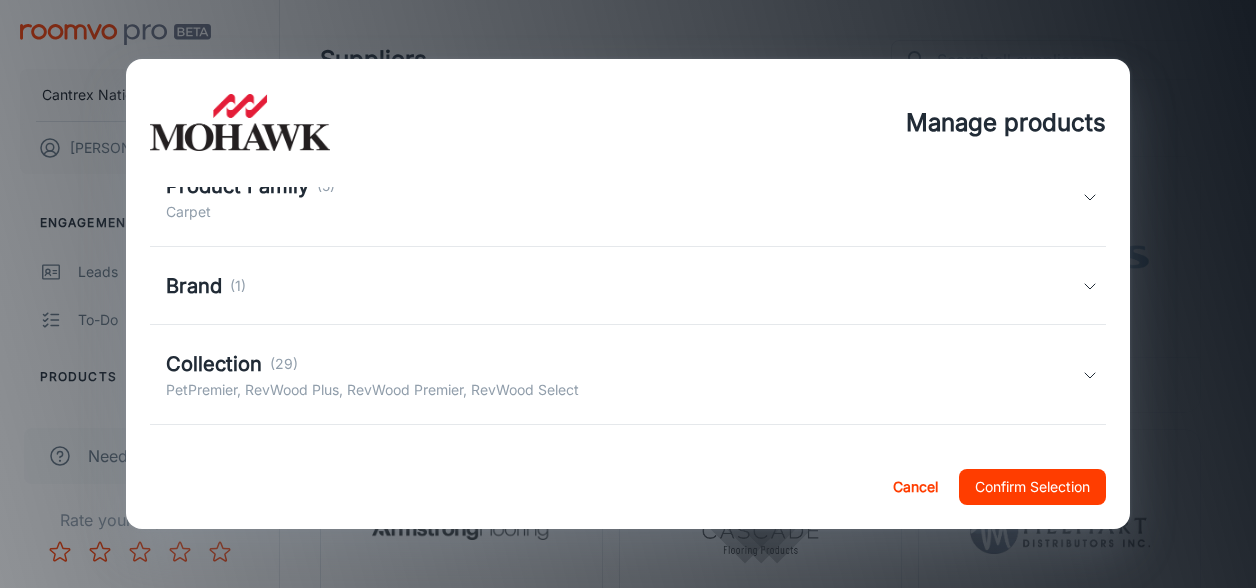 scroll, scrollTop: 300, scrollLeft: 0, axis: vertical 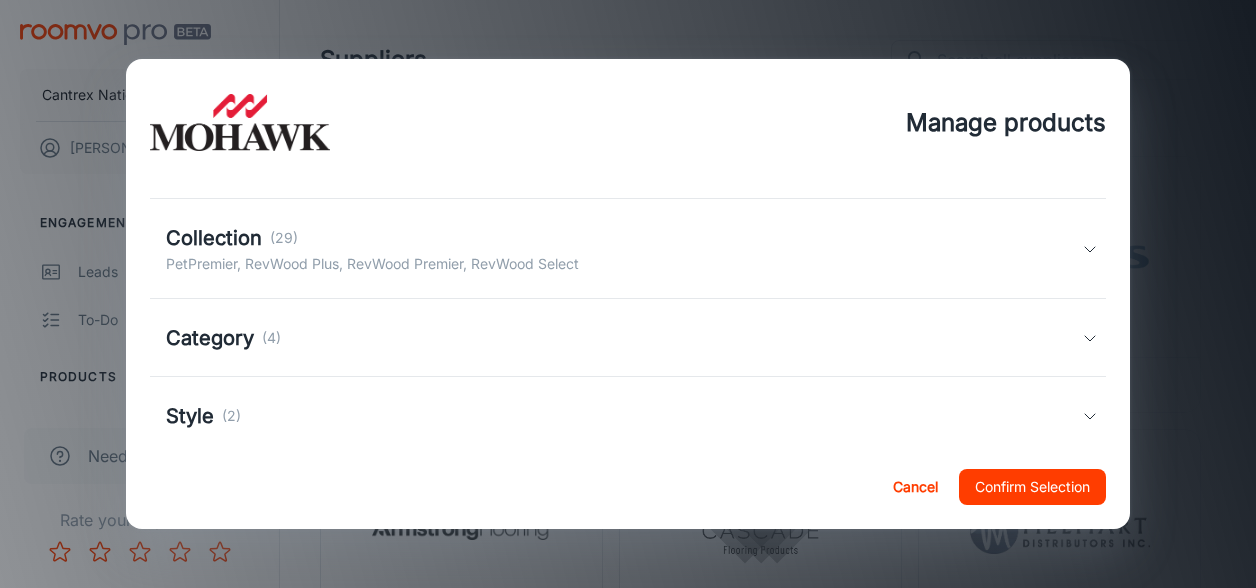 click on "Collection (29)" at bounding box center [372, 238] 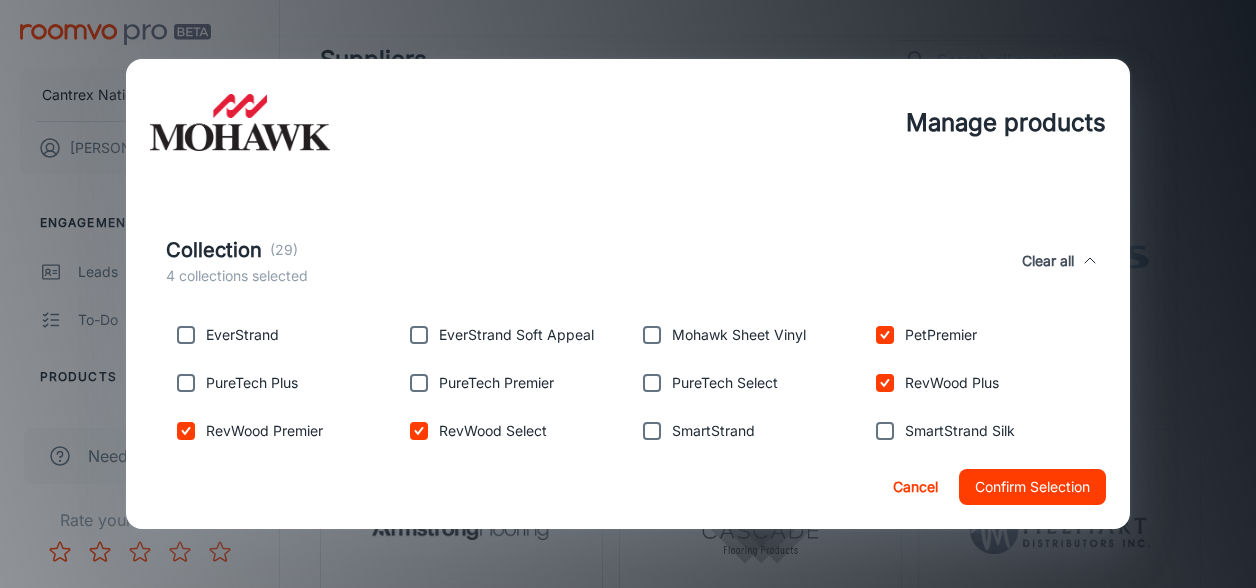 scroll, scrollTop: 100, scrollLeft: 0, axis: vertical 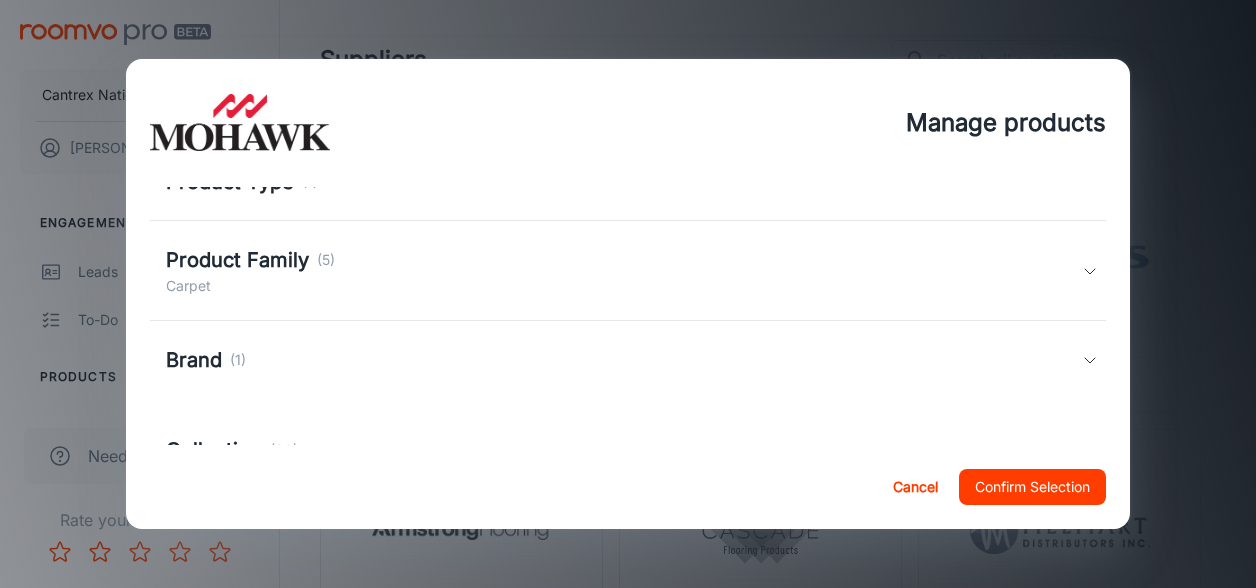 click on "Product Family (5) Carpet" at bounding box center (624, 271) 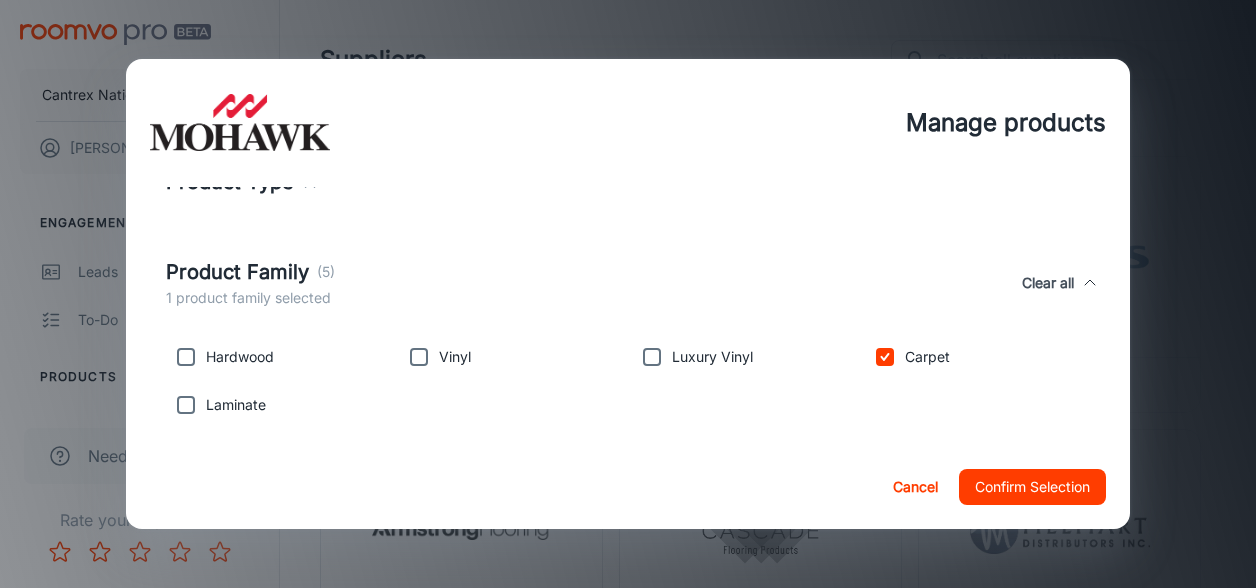 click on "Laminate" at bounding box center [236, 405] 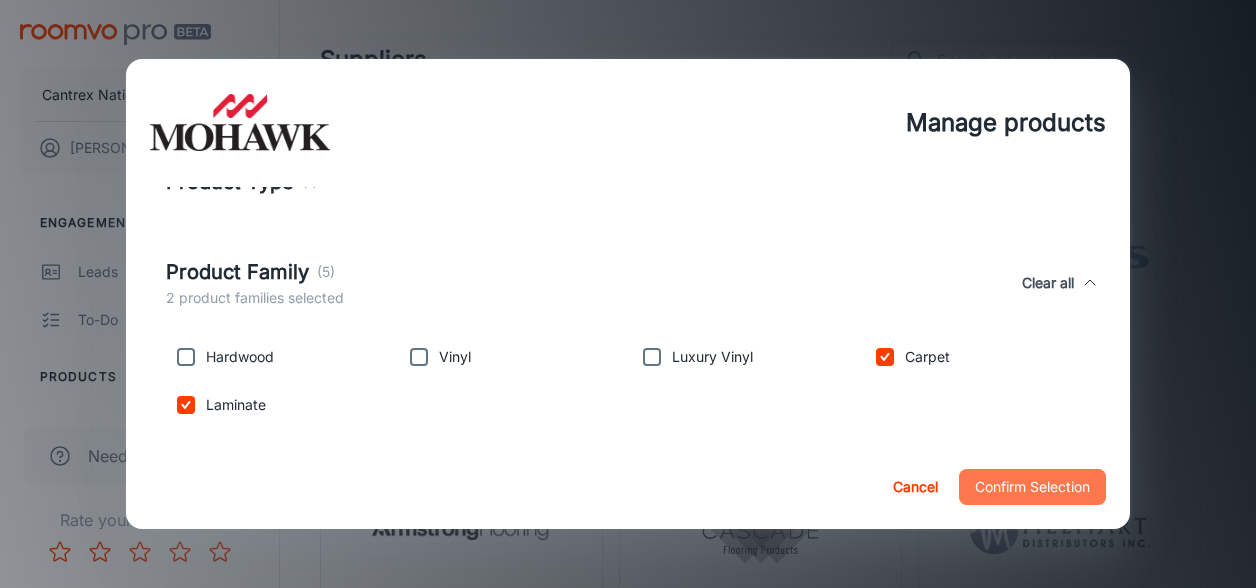 click on "Confirm Selection" at bounding box center [1032, 487] 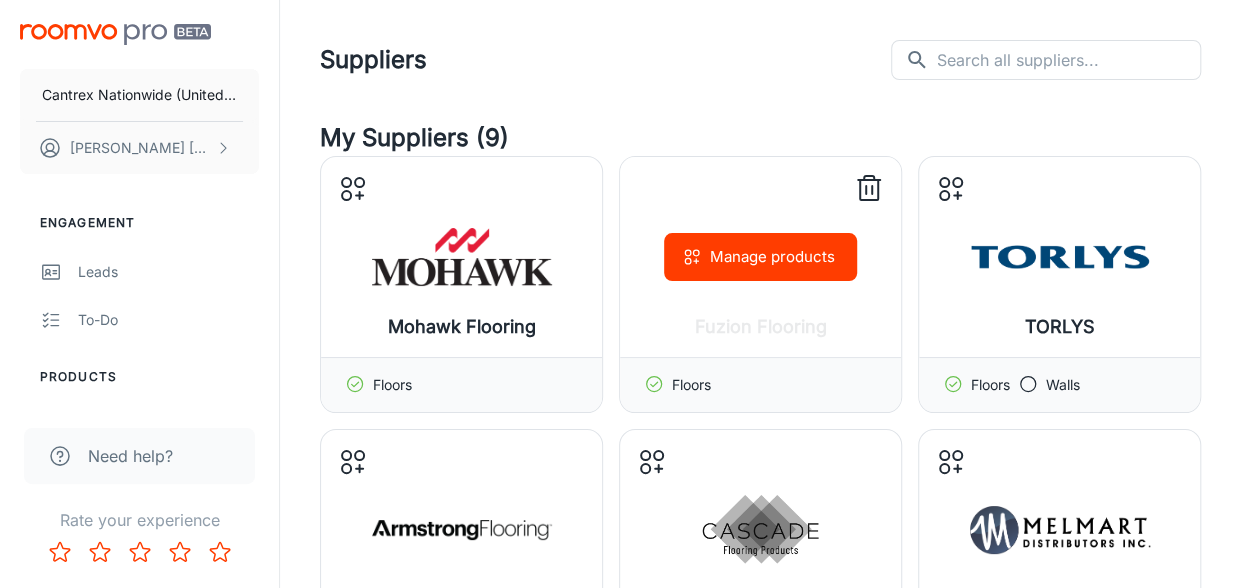 click on "Manage products" at bounding box center (760, 257) 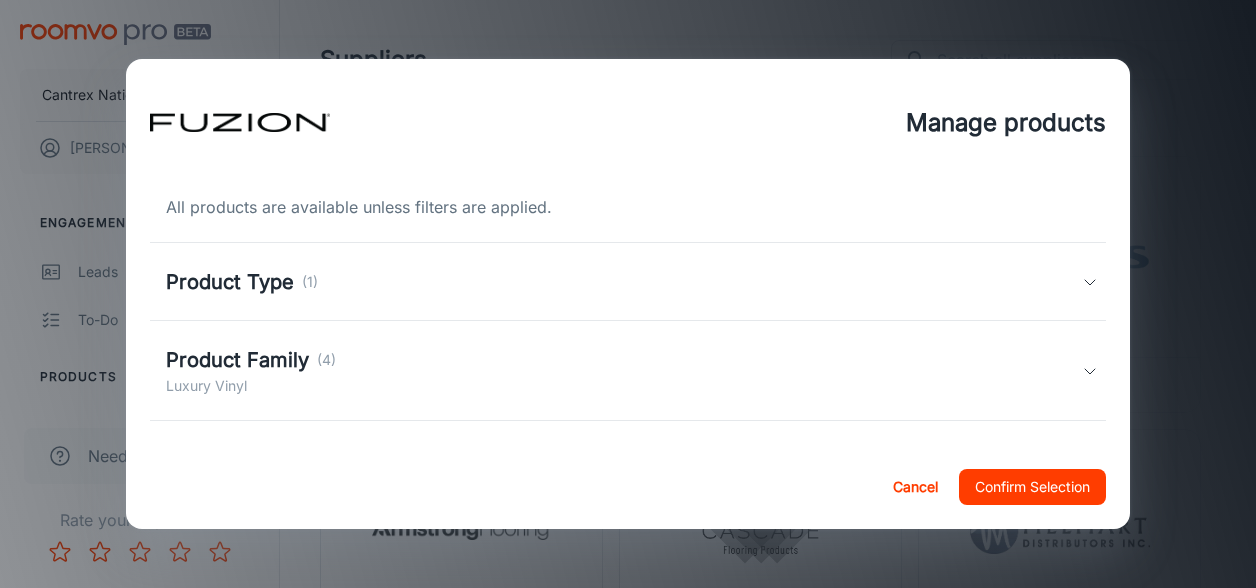 scroll, scrollTop: 200, scrollLeft: 0, axis: vertical 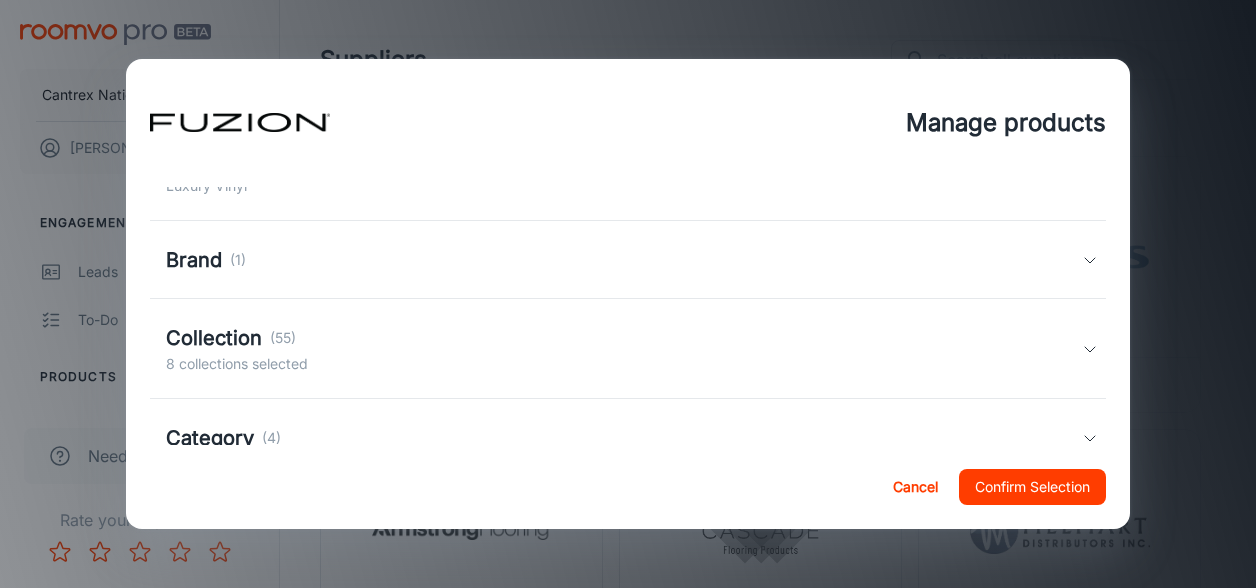 click on "Collection (55) 8 collections selected" at bounding box center (624, 349) 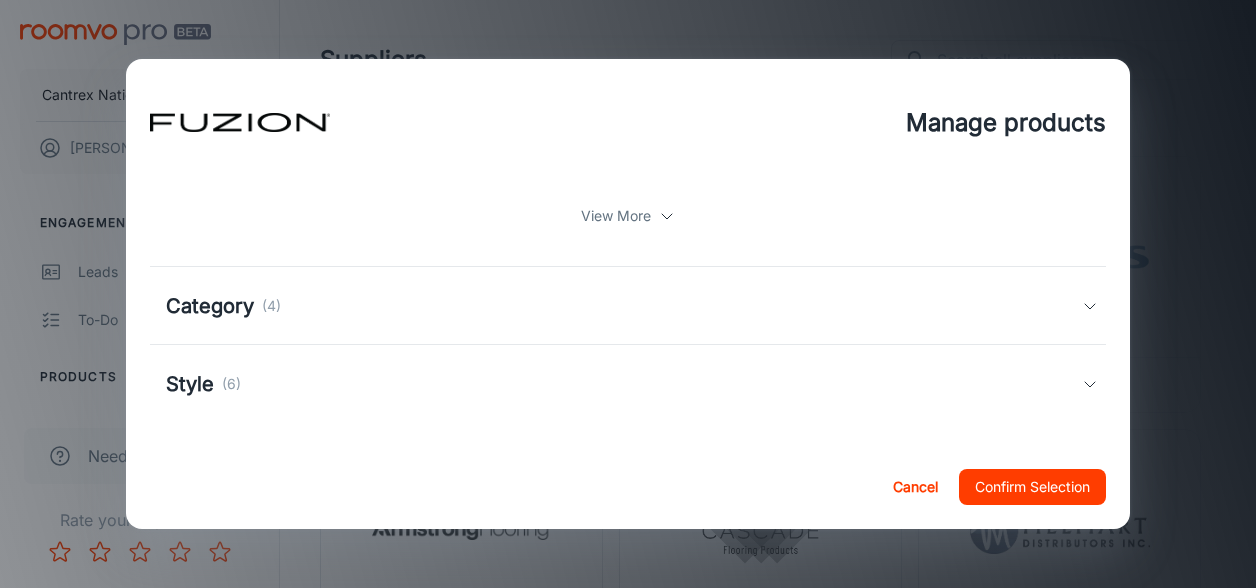 scroll, scrollTop: 563, scrollLeft: 0, axis: vertical 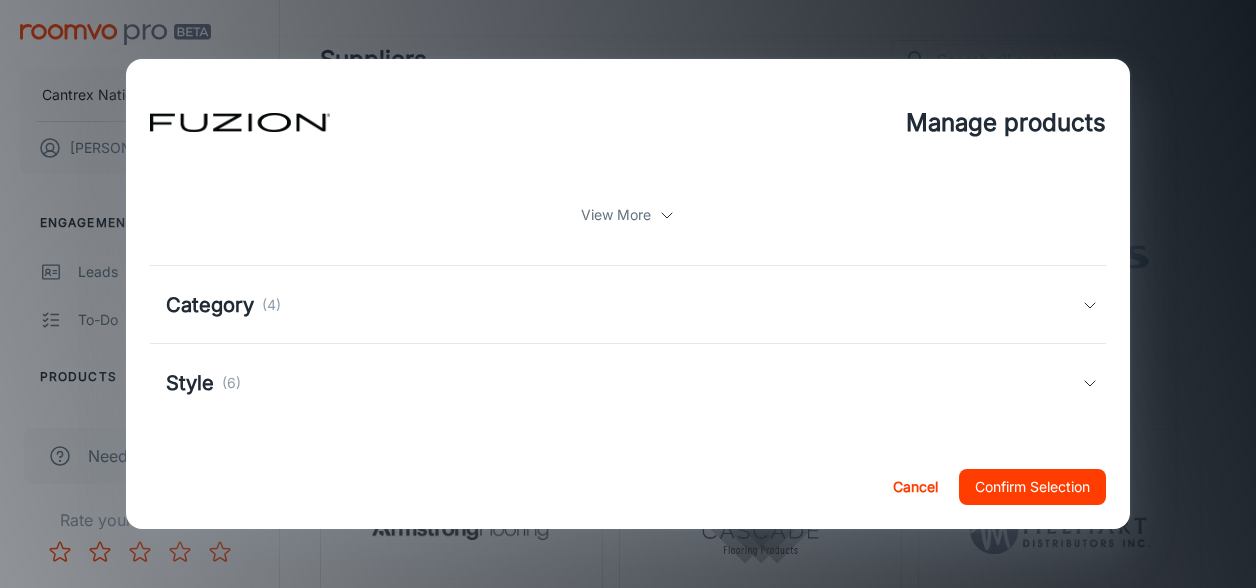 click on "View More" at bounding box center [616, 215] 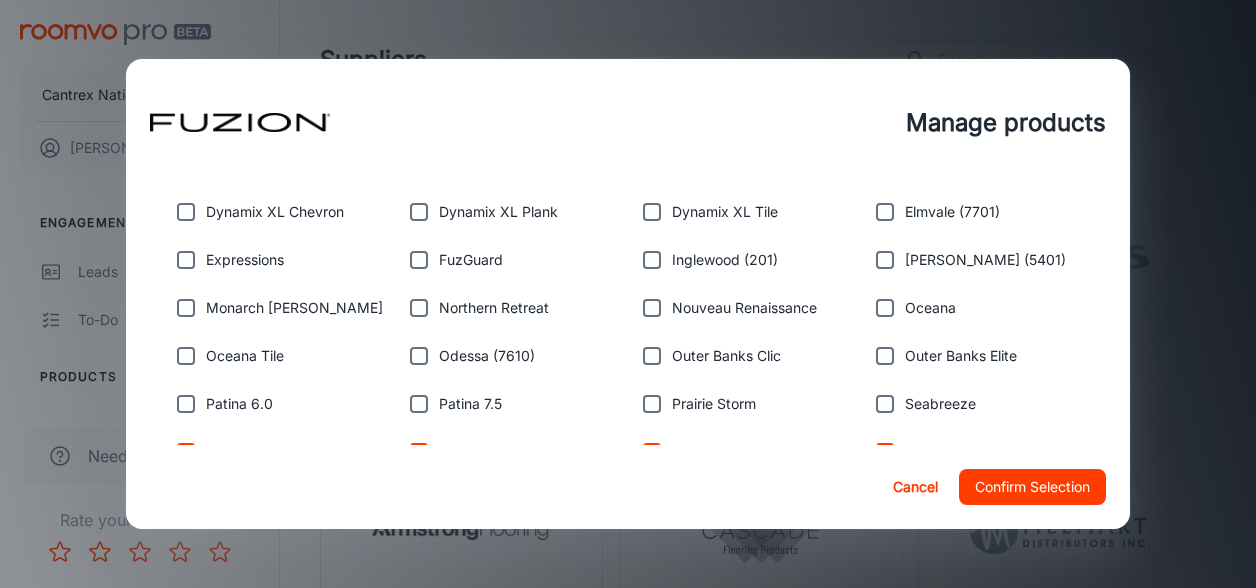 scroll, scrollTop: 863, scrollLeft: 0, axis: vertical 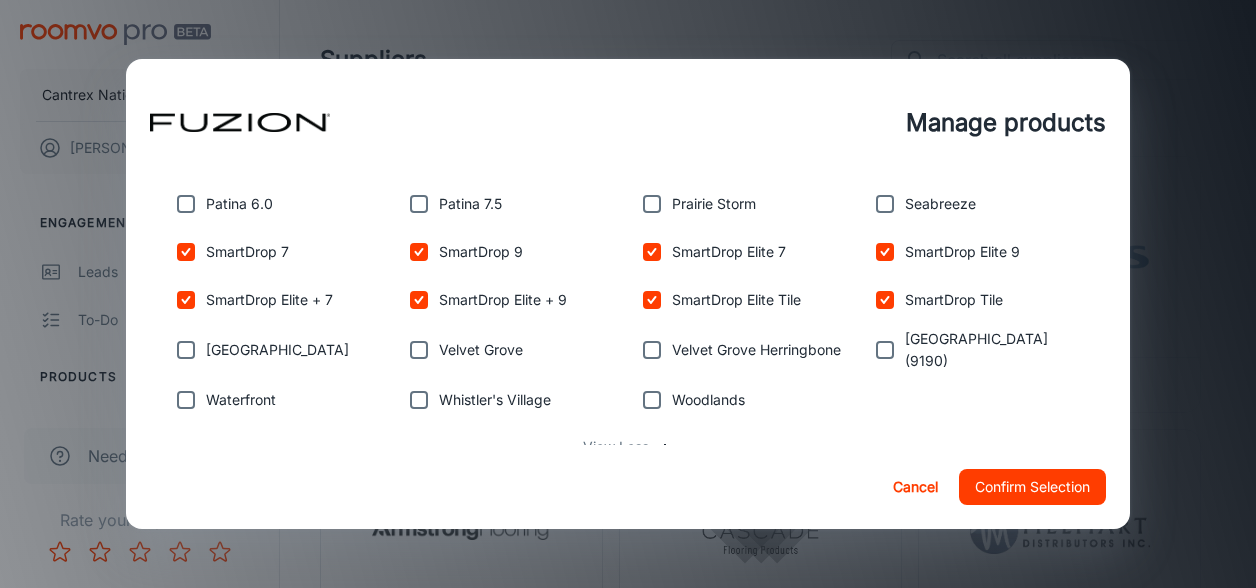 click on "Cancel" at bounding box center [915, 487] 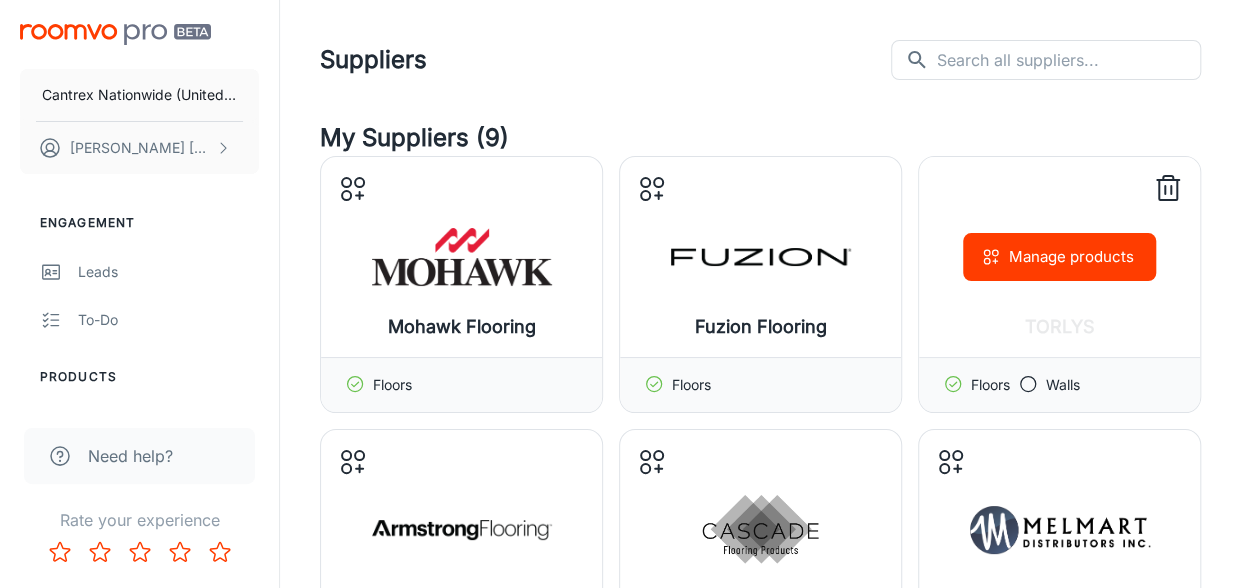click on "Manage products" at bounding box center (1059, 257) 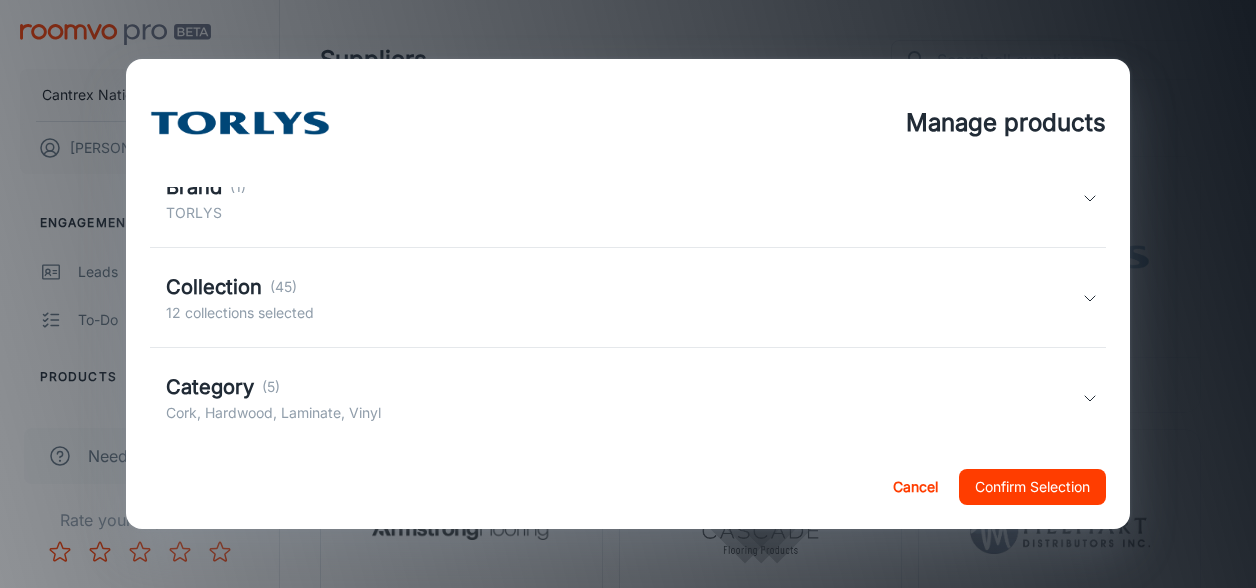 scroll, scrollTop: 300, scrollLeft: 0, axis: vertical 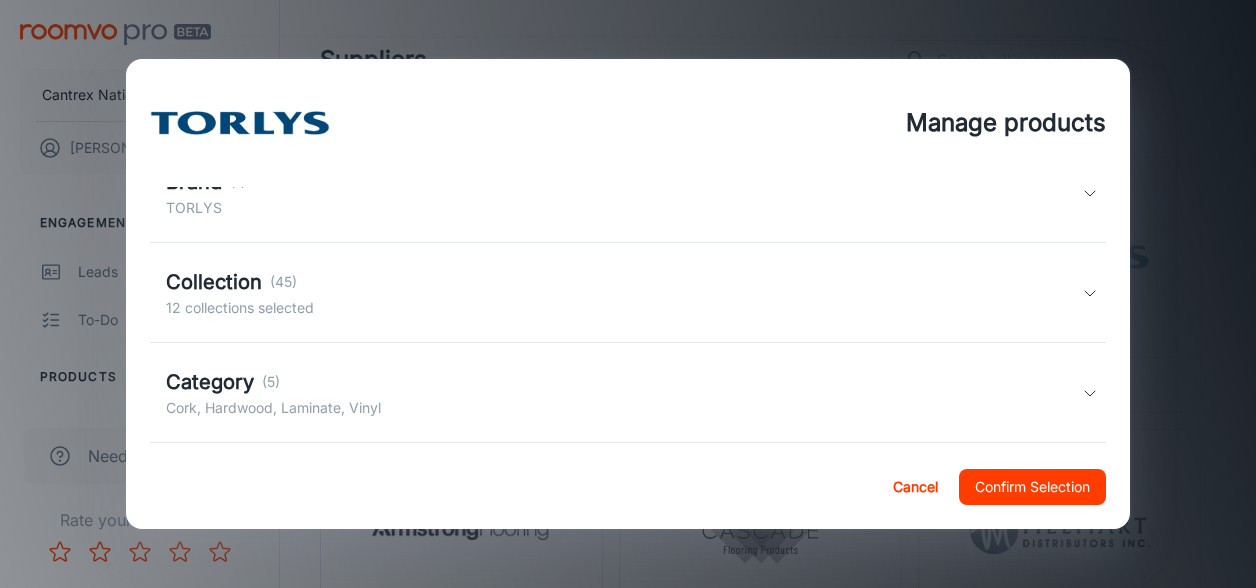 click on "Collection (45) 12 collections selected" at bounding box center (624, 293) 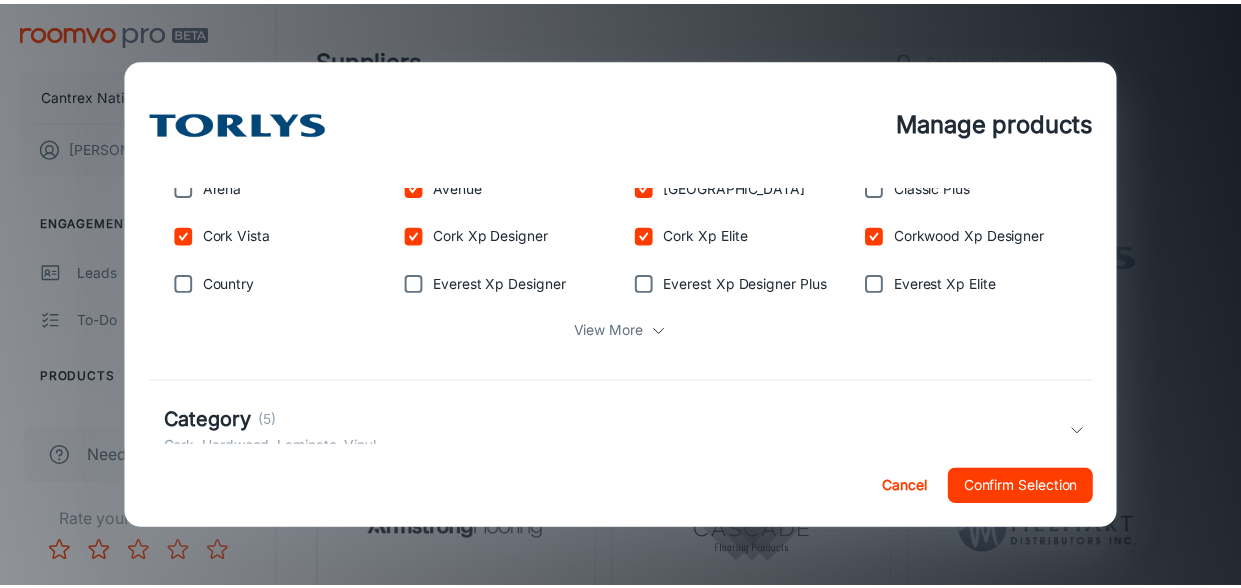 scroll, scrollTop: 500, scrollLeft: 0, axis: vertical 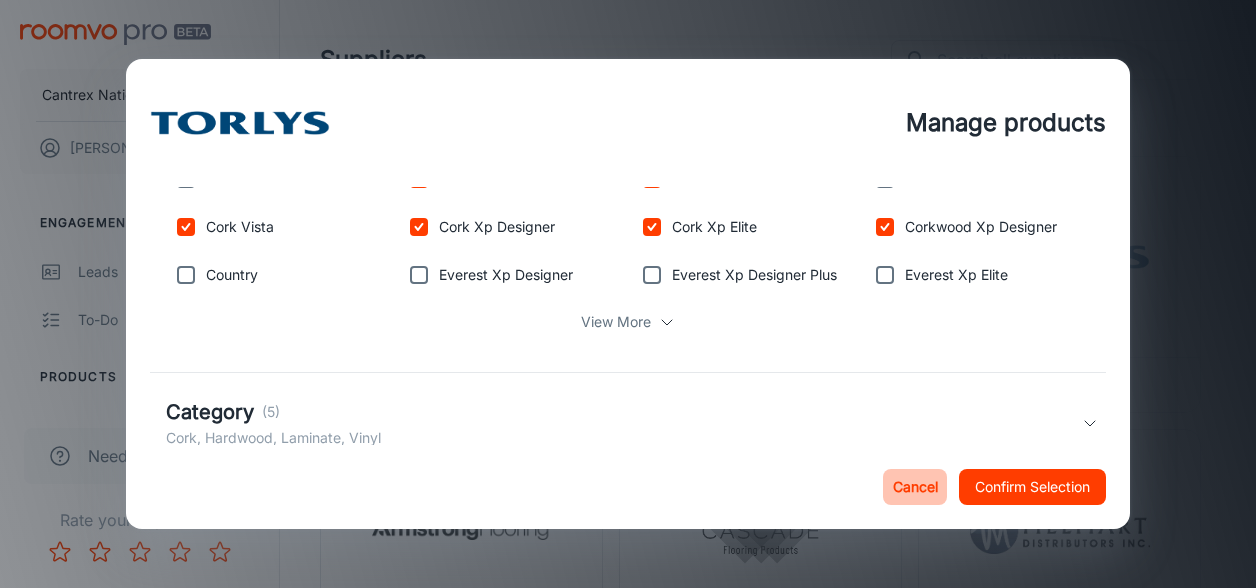 click on "Cancel" at bounding box center [915, 487] 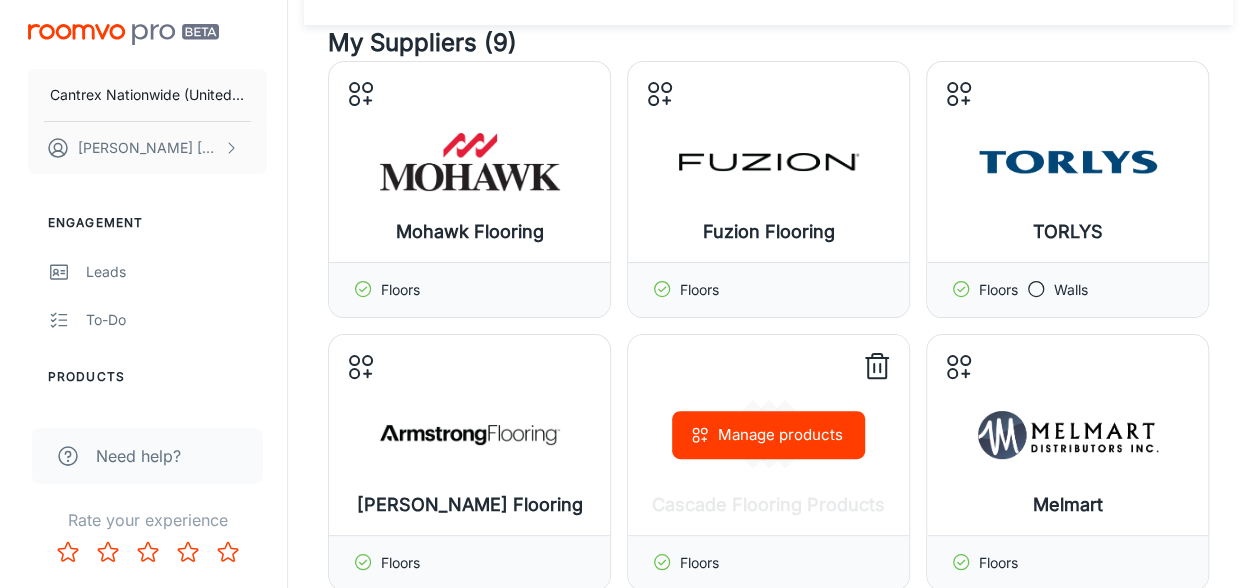 scroll, scrollTop: 200, scrollLeft: 0, axis: vertical 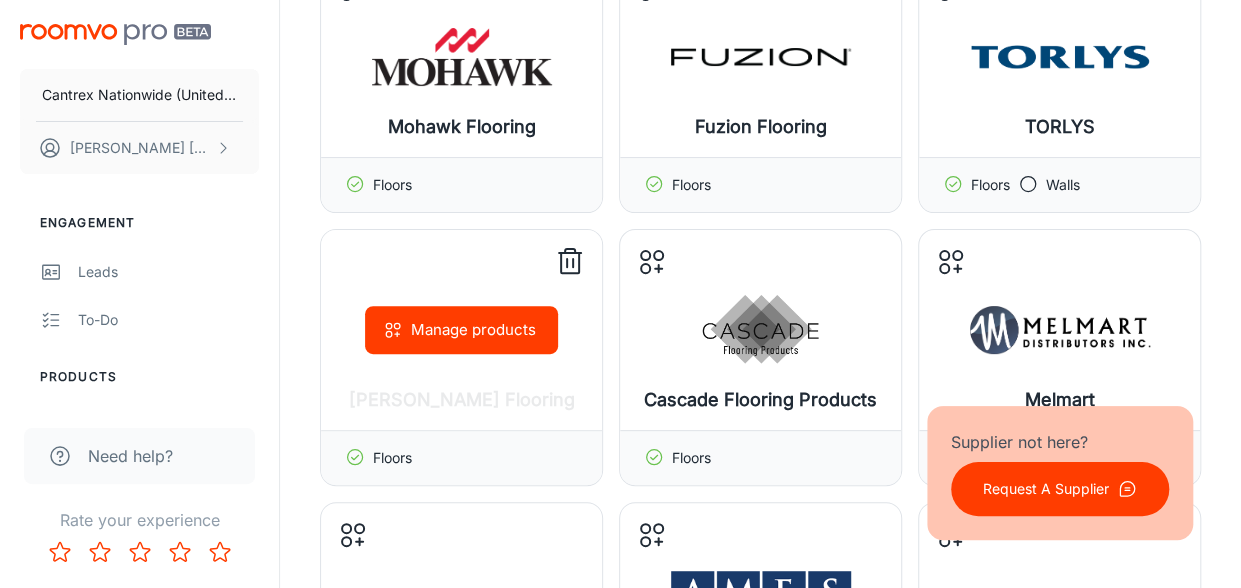 click on "Manage products" at bounding box center (461, 330) 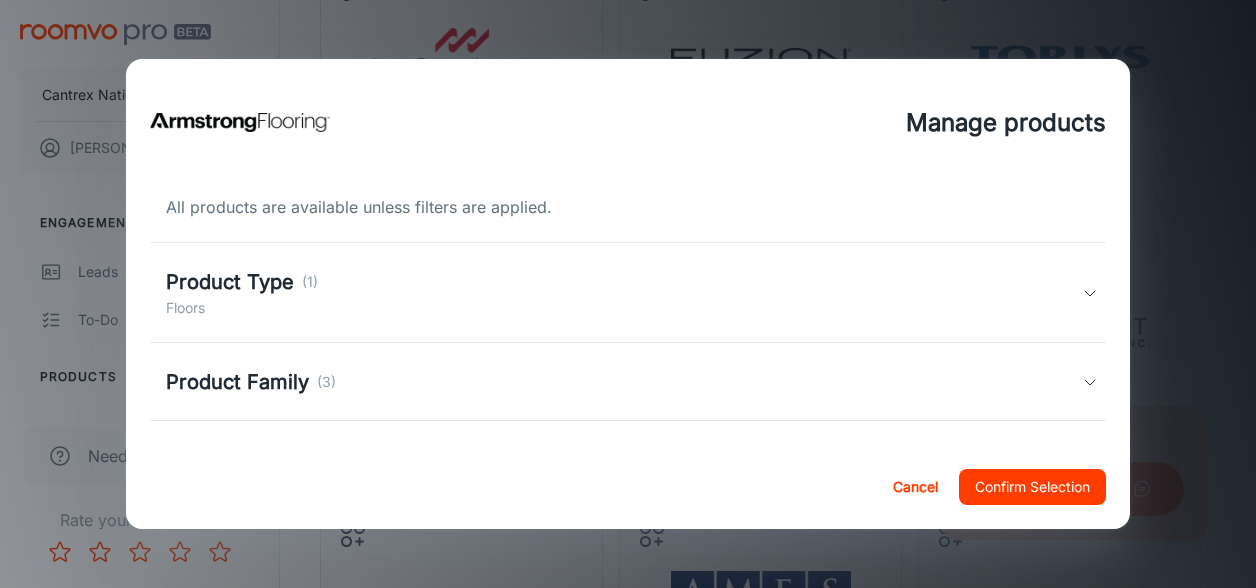 click on "Product Family (3)" at bounding box center (624, 382) 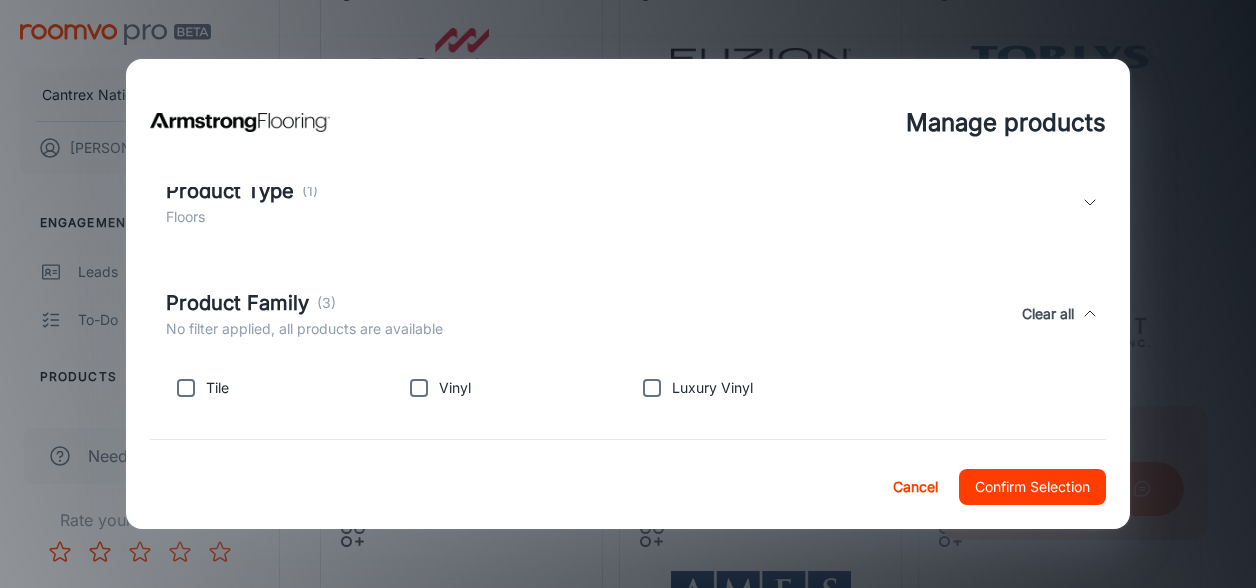 scroll, scrollTop: 200, scrollLeft: 0, axis: vertical 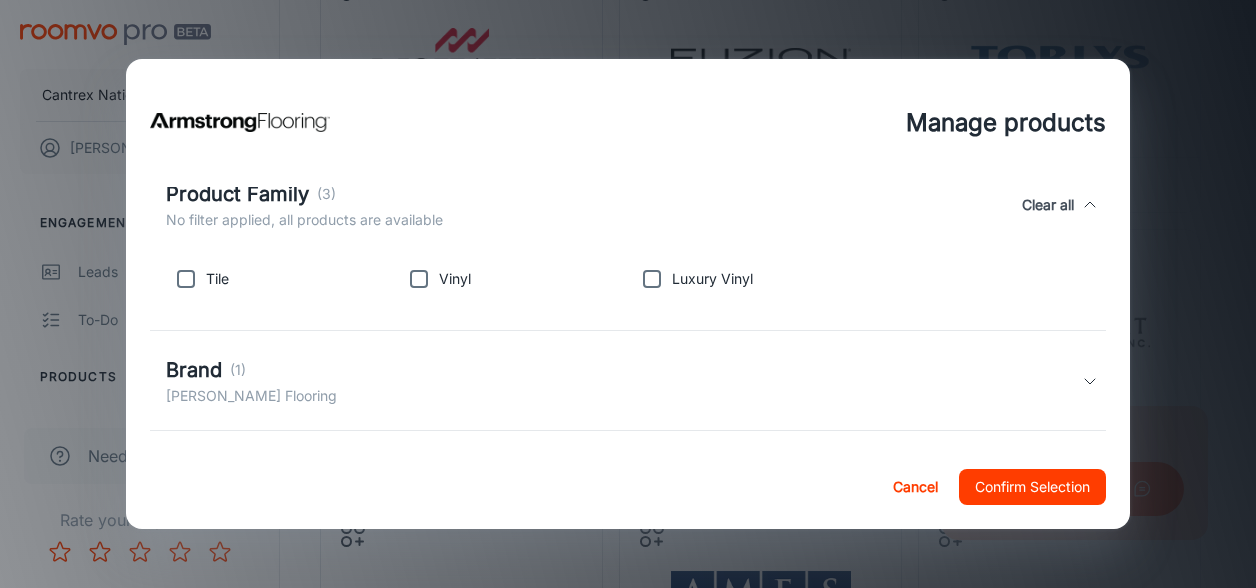 click on "Brand (1) [PERSON_NAME] Flooring" at bounding box center [624, 381] 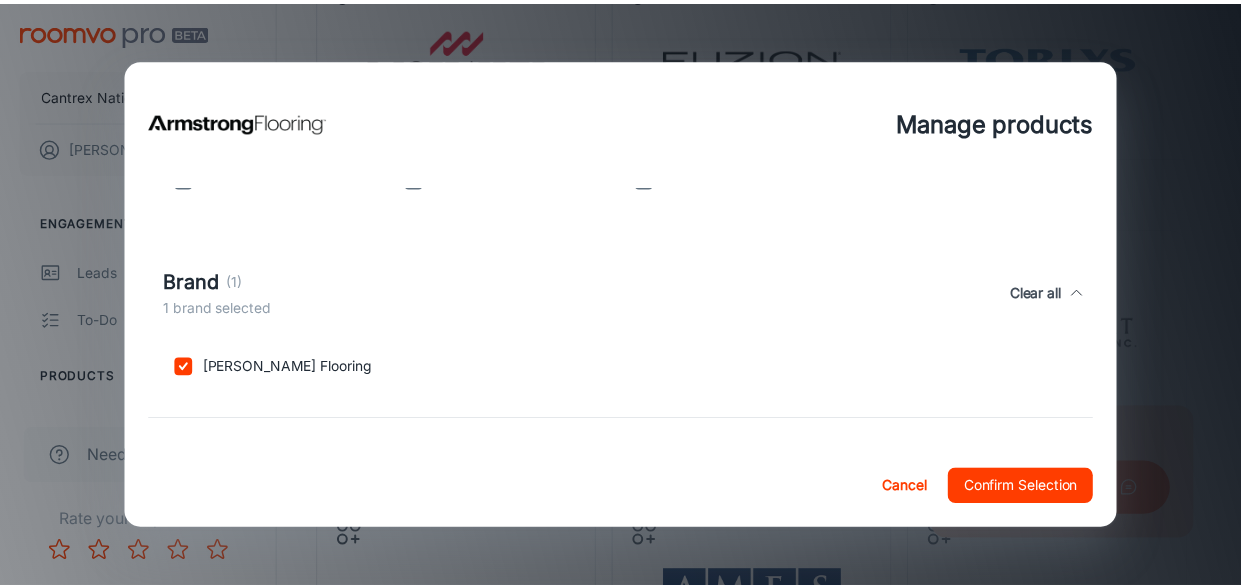 scroll, scrollTop: 397, scrollLeft: 0, axis: vertical 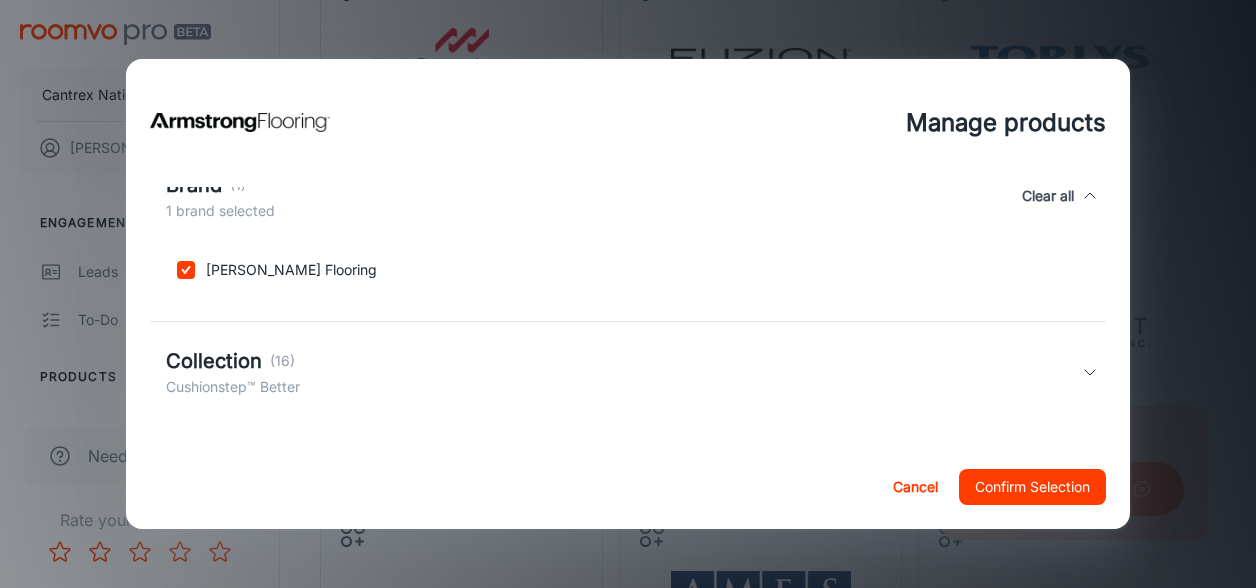 click on "Collection (16) Cushionstep™ Better" at bounding box center (624, 372) 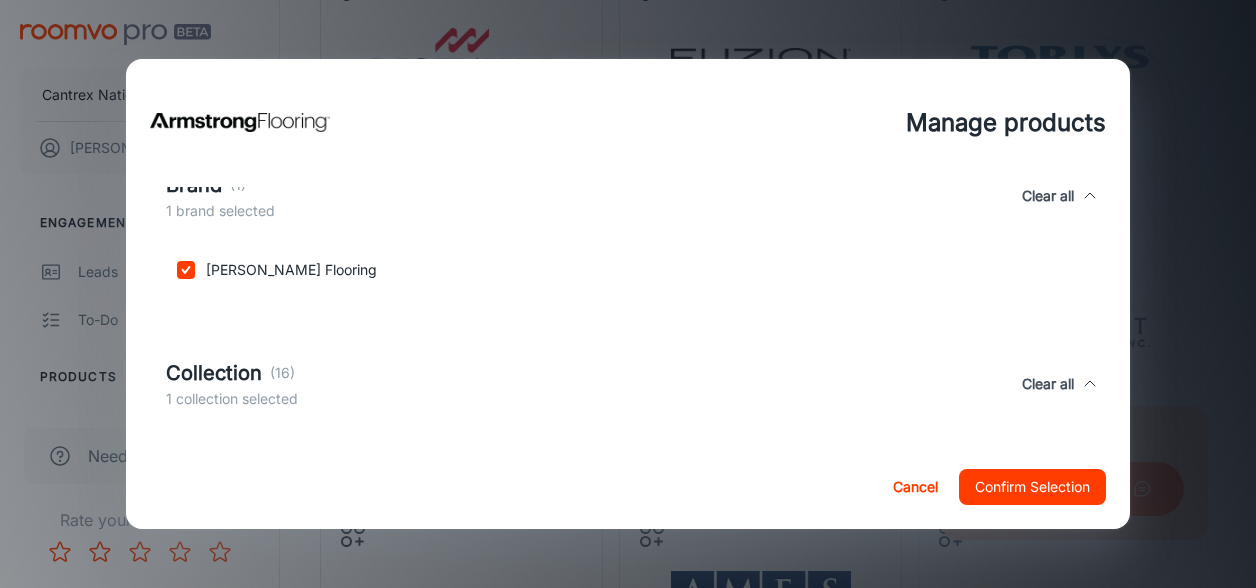 click on "Cancel" at bounding box center [915, 487] 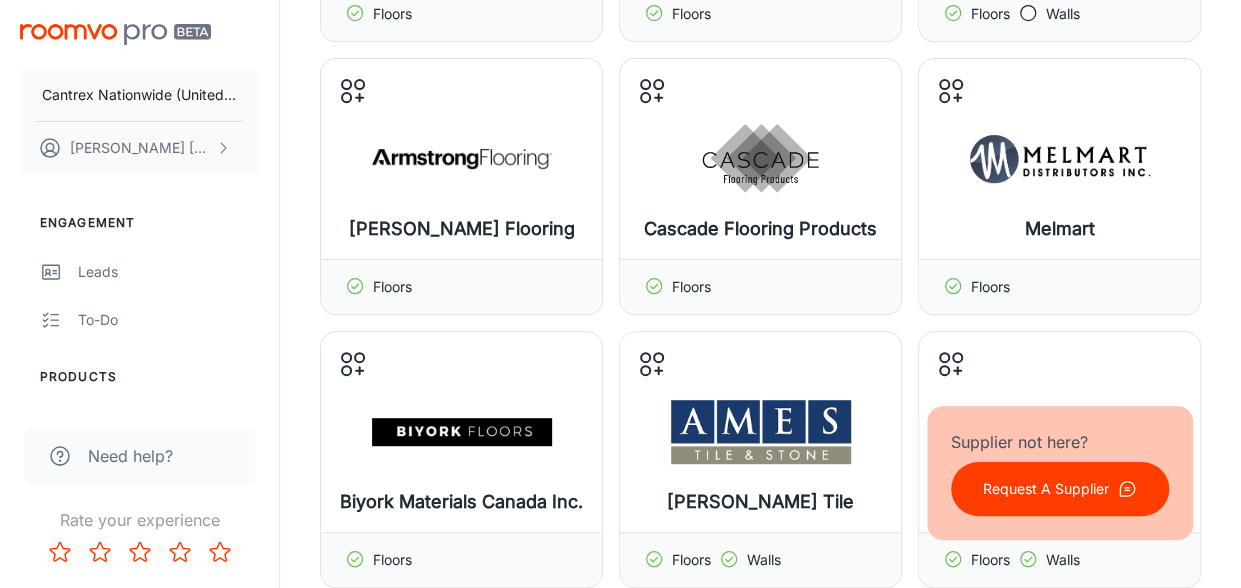 scroll, scrollTop: 200, scrollLeft: 0, axis: vertical 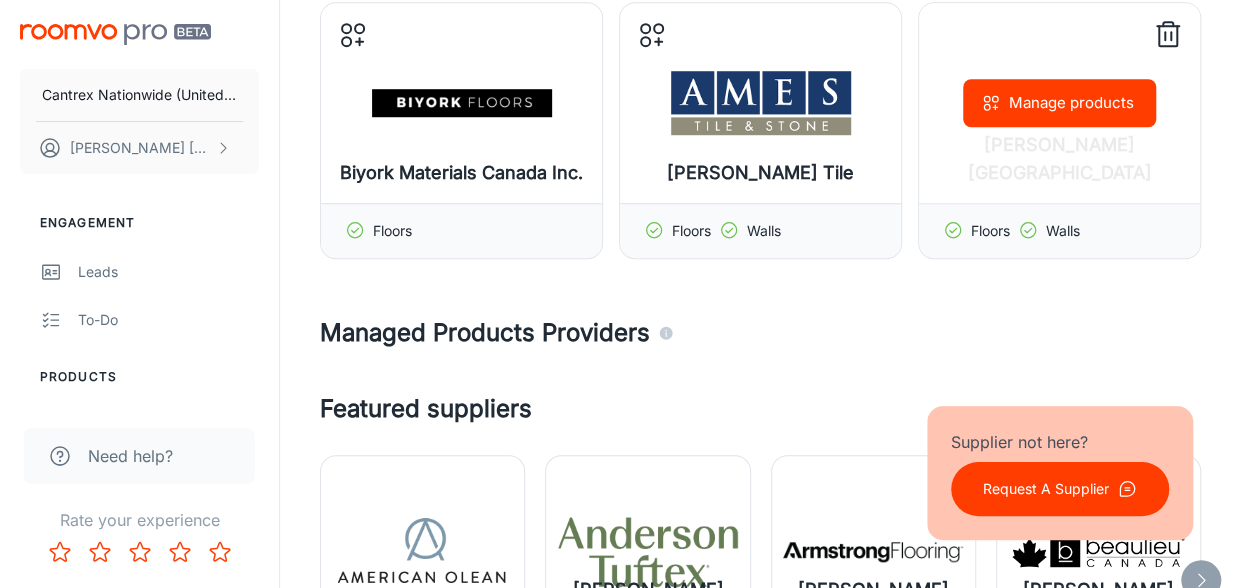 click 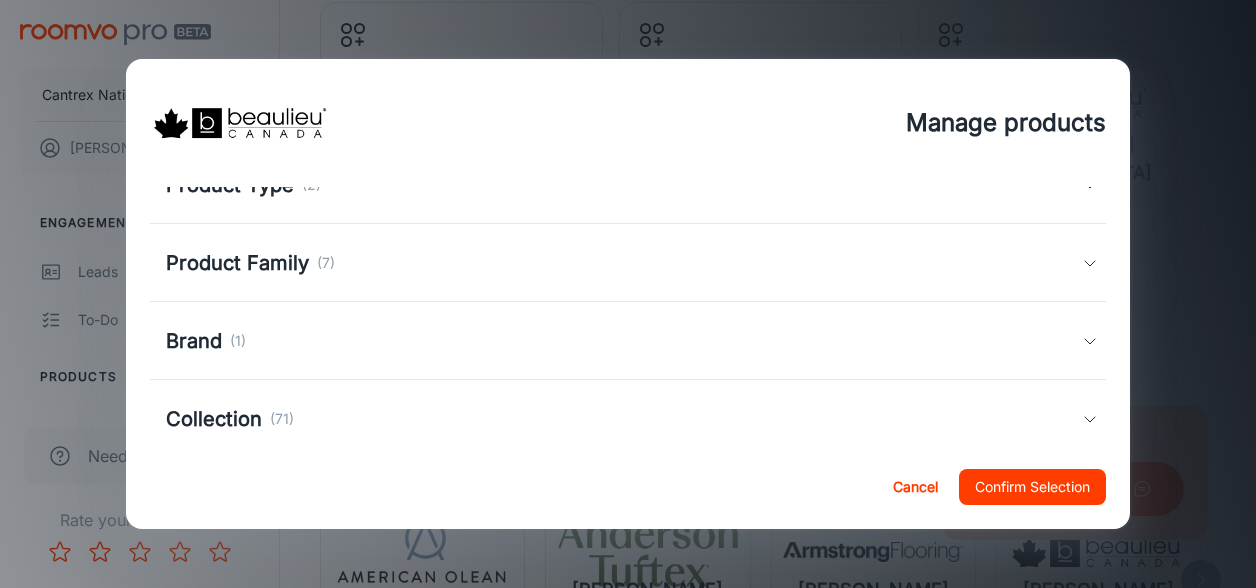 scroll, scrollTop: 89, scrollLeft: 0, axis: vertical 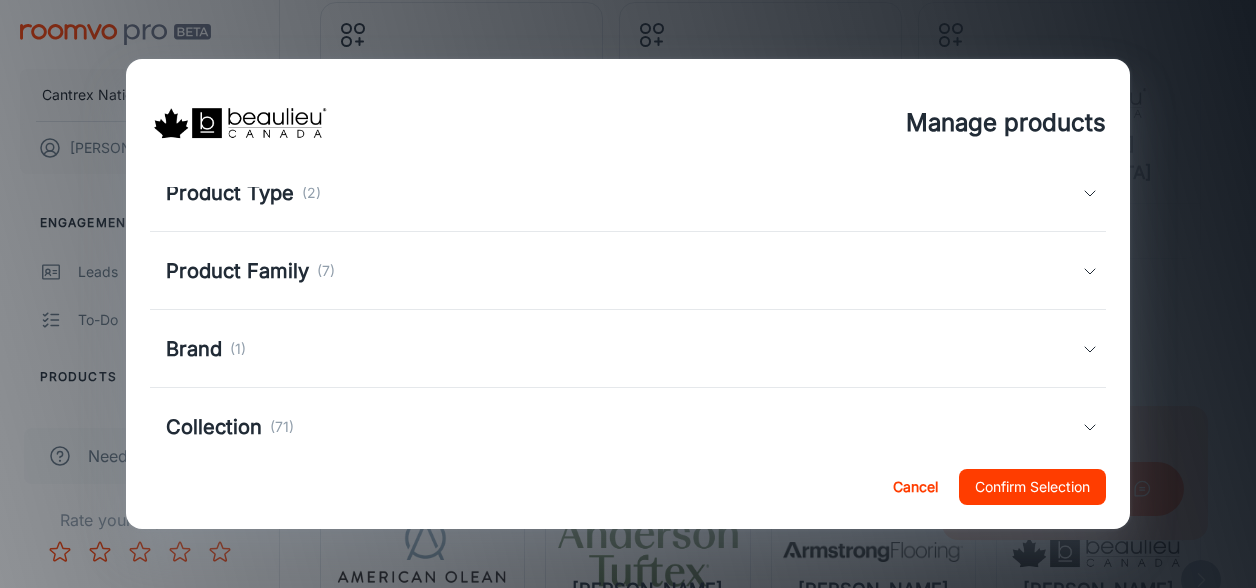 click on "Product Family (7)" at bounding box center [624, 271] 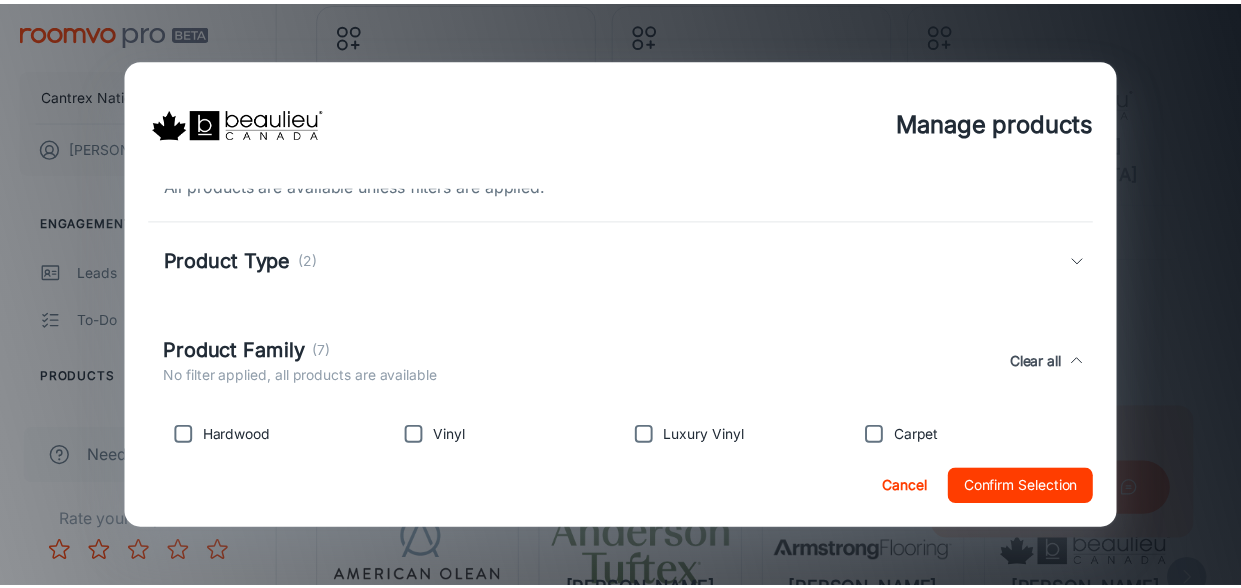 scroll, scrollTop: 0, scrollLeft: 0, axis: both 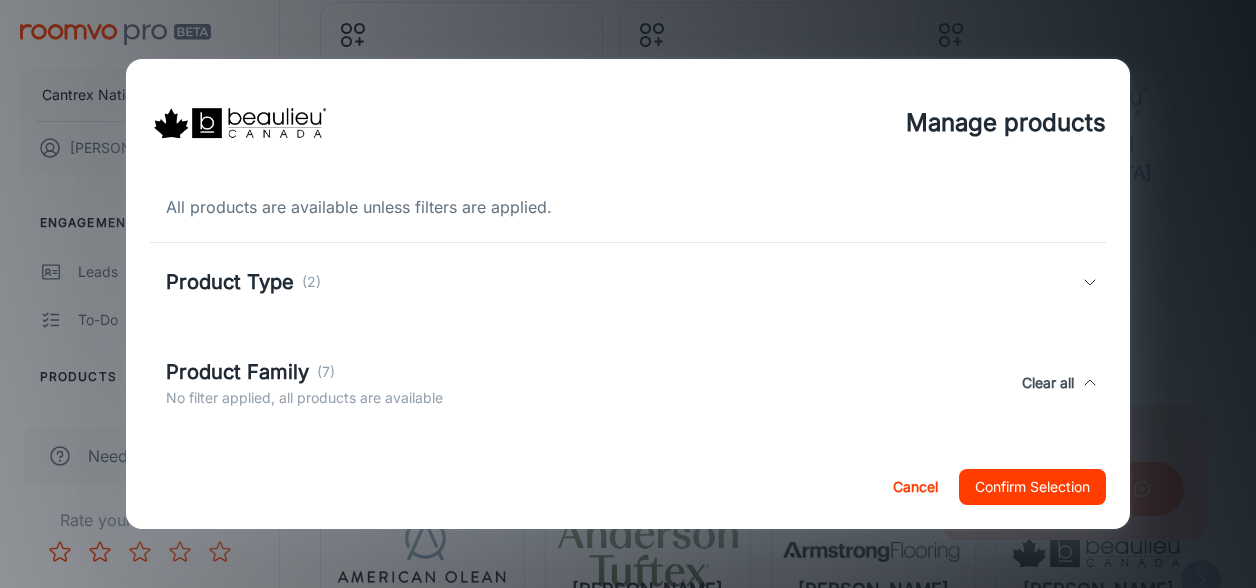 click on "Product Type (2)" at bounding box center [624, 282] 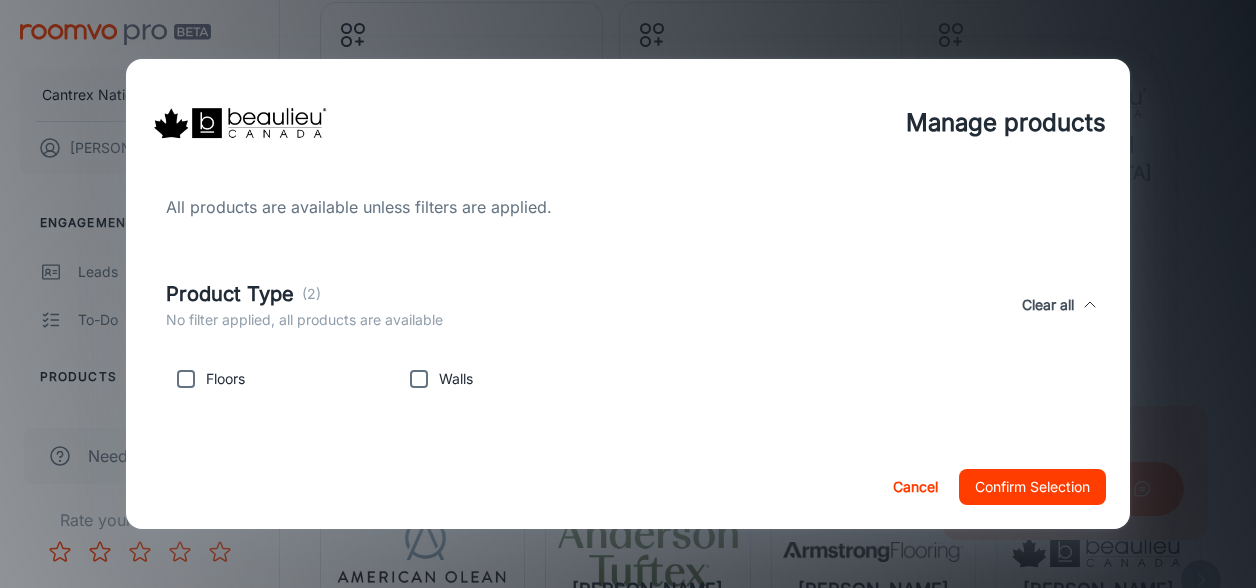 click at bounding box center (186, 379) 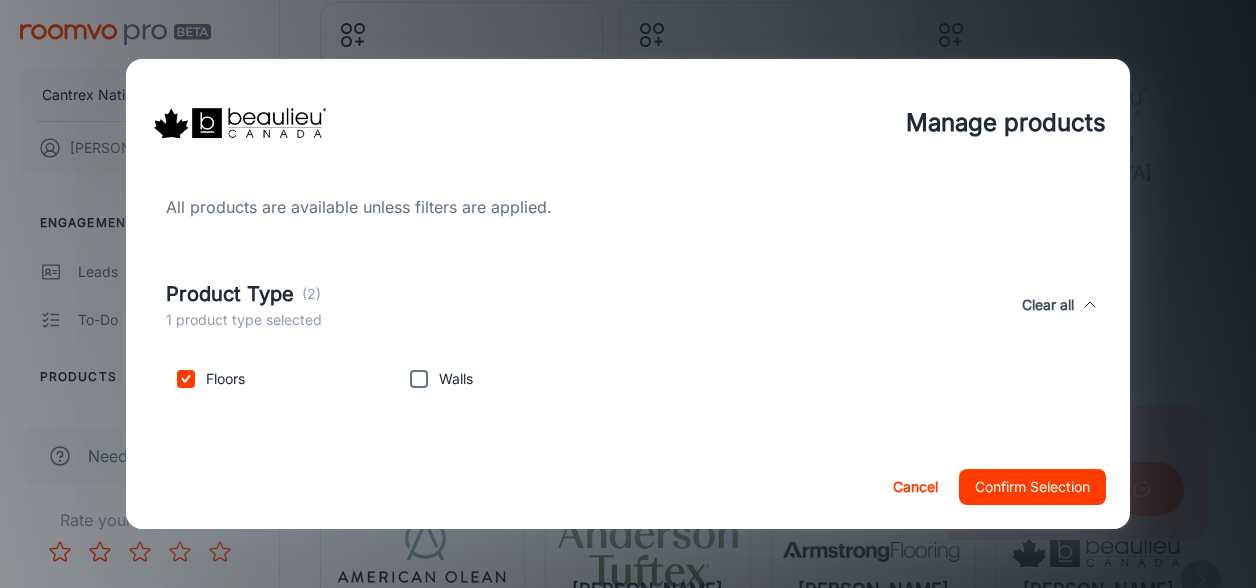 click on "Confirm Selection" at bounding box center (1032, 487) 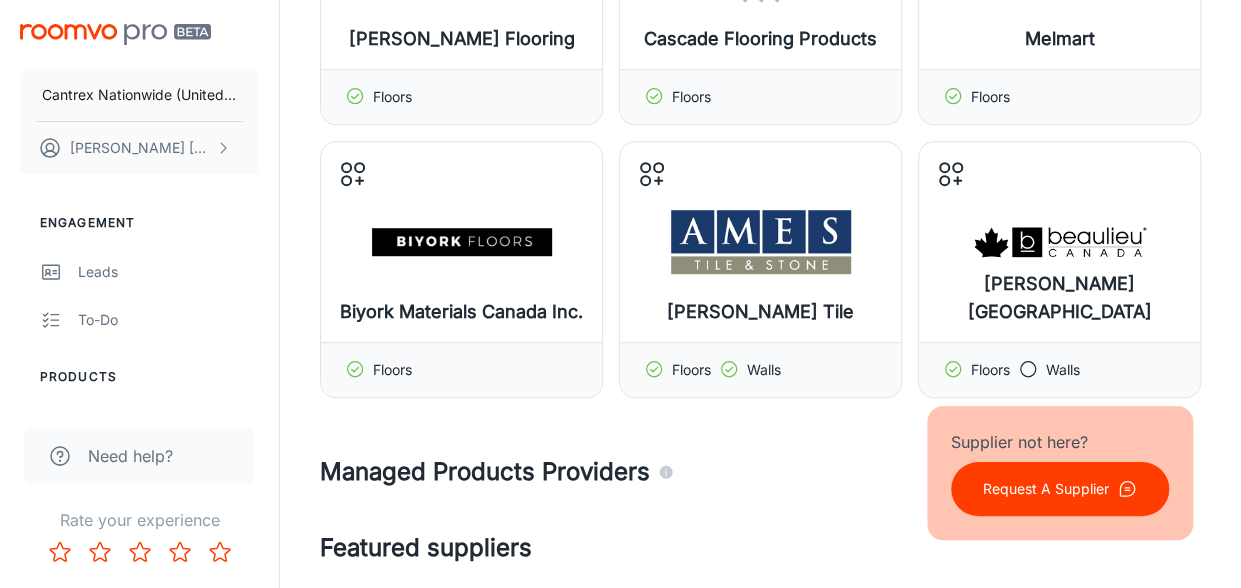scroll, scrollTop: 500, scrollLeft: 0, axis: vertical 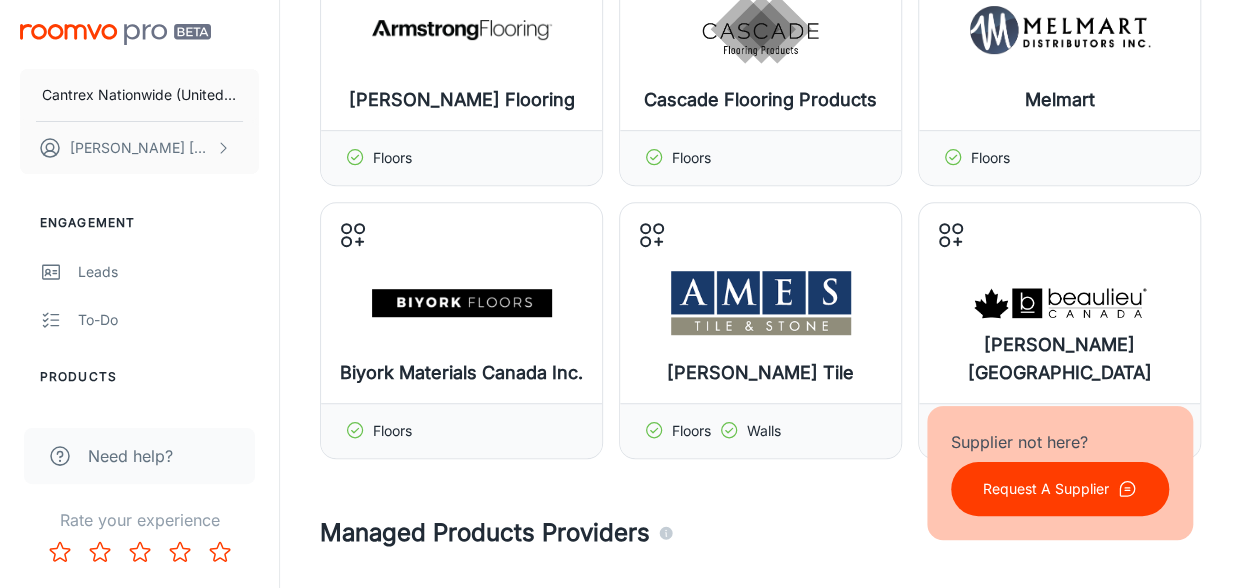 click on "Suppliers ​ ​ My Suppliers   (9) Mohawk Flooring Manage products Floors Fuzion Flooring Manage products Floors TORLYS Manage products Floors Walls [PERSON_NAME] Flooring Manage products Floors Cascade Flooring Products Manage products Floors Melmart Manage products Floors Biyork Materials Canada Inc. Manage products Floors [PERSON_NAME] Tile Manage products Floors Walls [PERSON_NAME] [GEOGRAPHIC_DATA] Manage products Floors Walls Managed Products Providers Featured suppliers American Olean Add to my suppliers [PERSON_NAME] Tuftex Add to my suppliers [PERSON_NAME] Flooring Added [PERSON_NAME] [GEOGRAPHIC_DATA] Added 4 of 20 All suppliers Filter : All -1 ​ A.S. Création (Products) Add to my suppliers ABK Add to my suppliers [PERSON_NAME] Add to my suppliers Adawall Add to my suppliers AHF Contract Flooring Add to my suppliers Alfa (ALFAGRES S.A.) Add to my suppliers Ambientes Casablanca Add to my suppliers American Olean Add to my suppliers [PERSON_NAME] Tile Added Amtico Add to my suppliers An [PERSON_NAME] (An [PERSON_NAME] - Working Materials) Add to my suppliers Anker Added" at bounding box center [760, 11774] 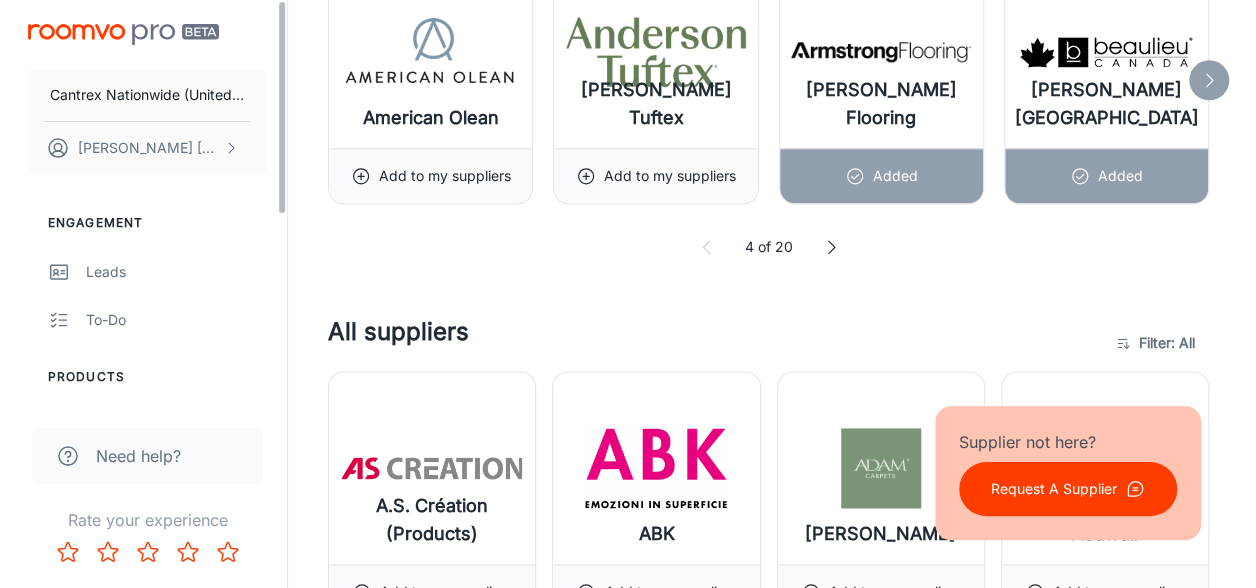 scroll, scrollTop: 900, scrollLeft: 0, axis: vertical 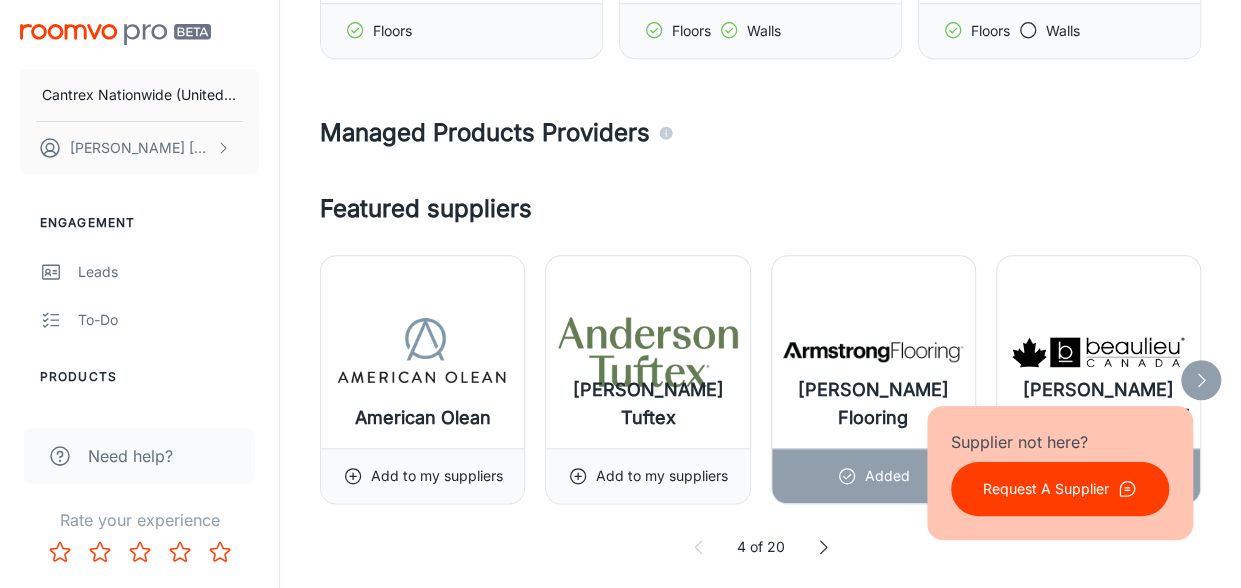 click at bounding box center (1098, 352) 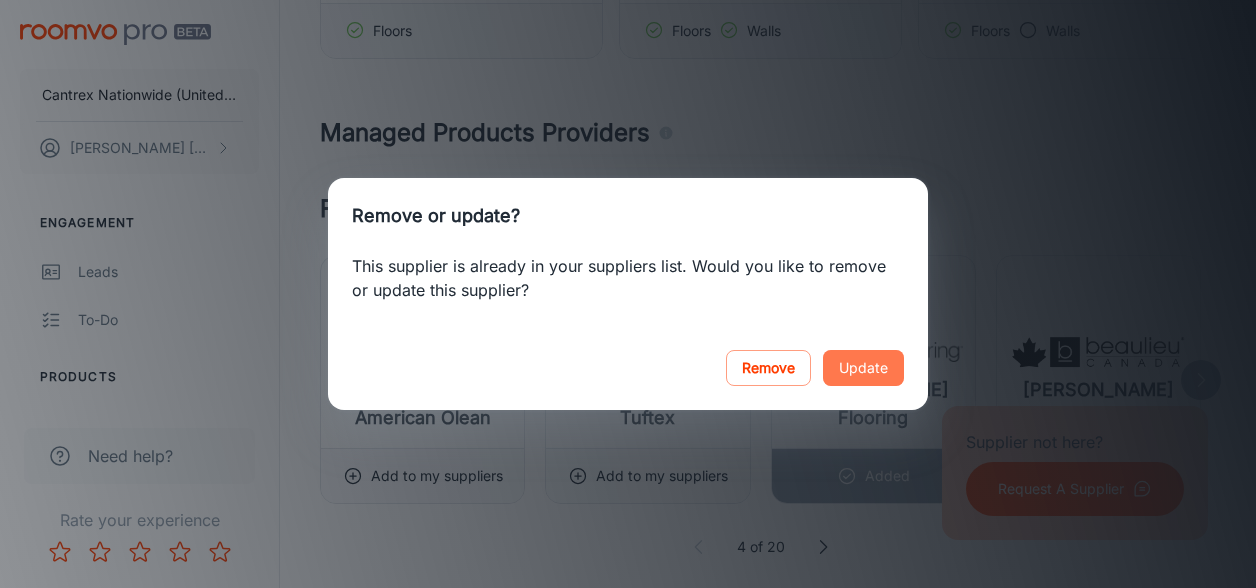 click on "Update" at bounding box center [863, 368] 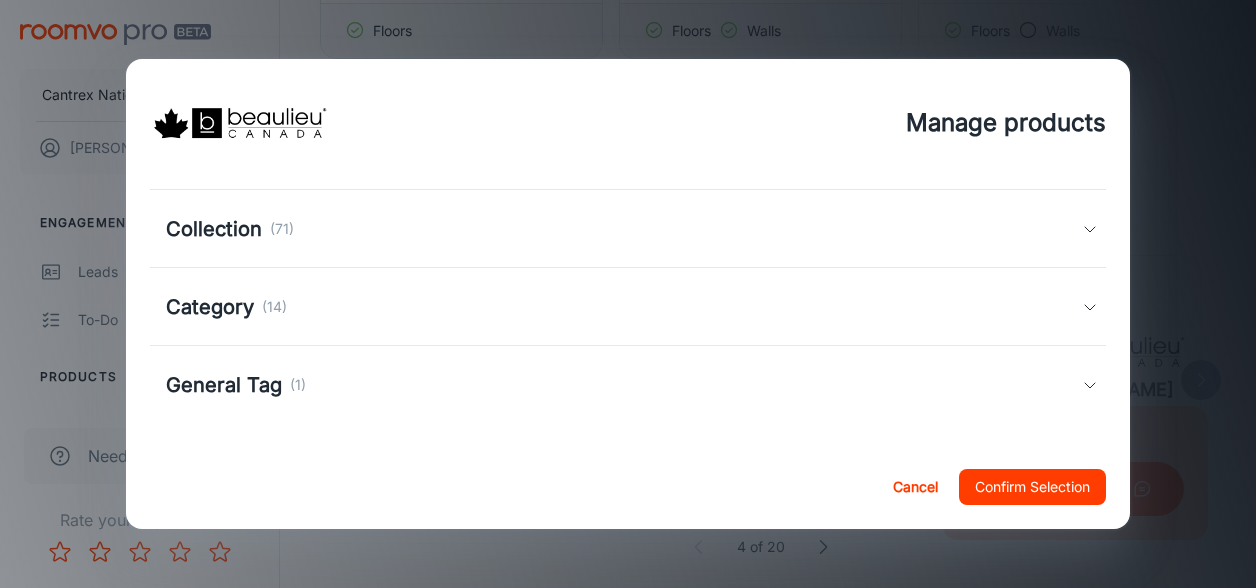 scroll, scrollTop: 311, scrollLeft: 0, axis: vertical 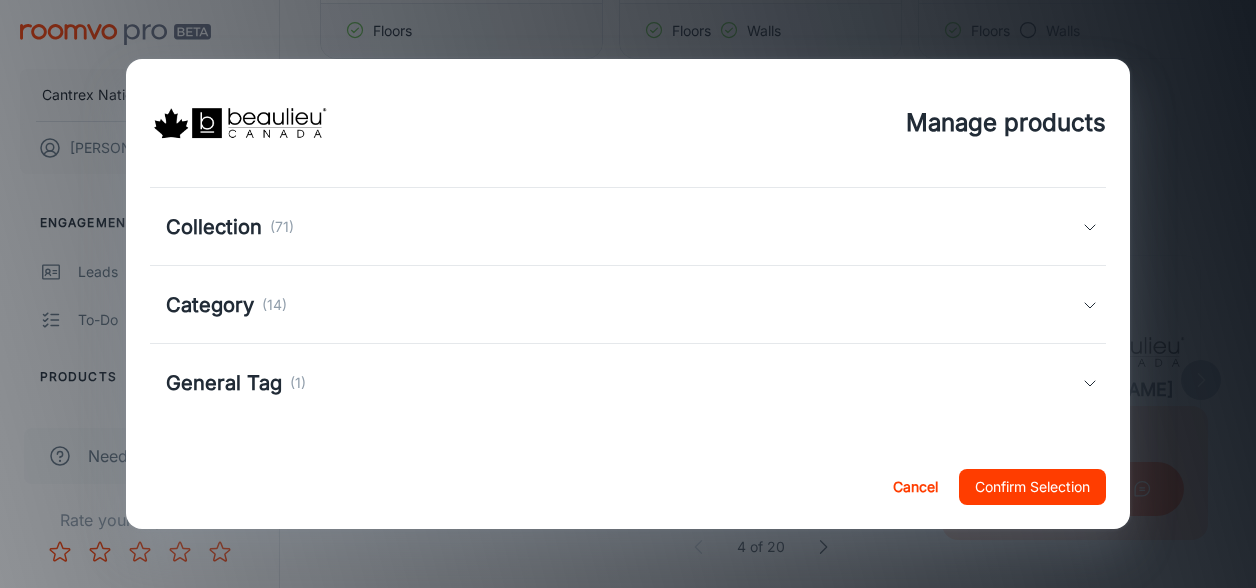 click on "Collection (71)" at bounding box center (628, 227) 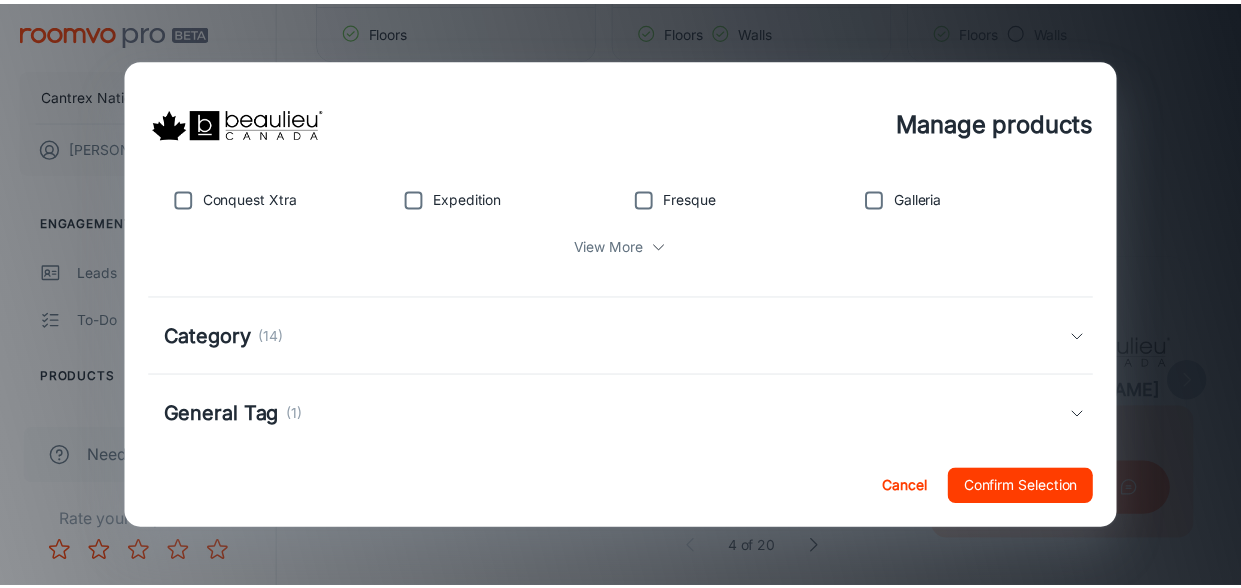 scroll, scrollTop: 563, scrollLeft: 0, axis: vertical 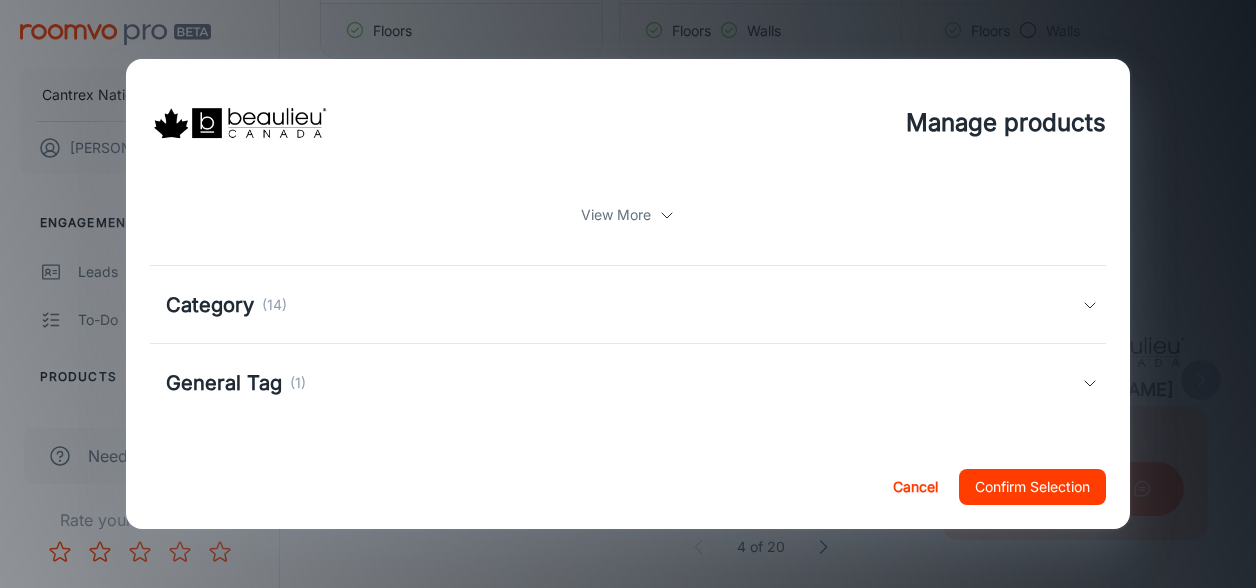 click on "Cancel" at bounding box center [915, 487] 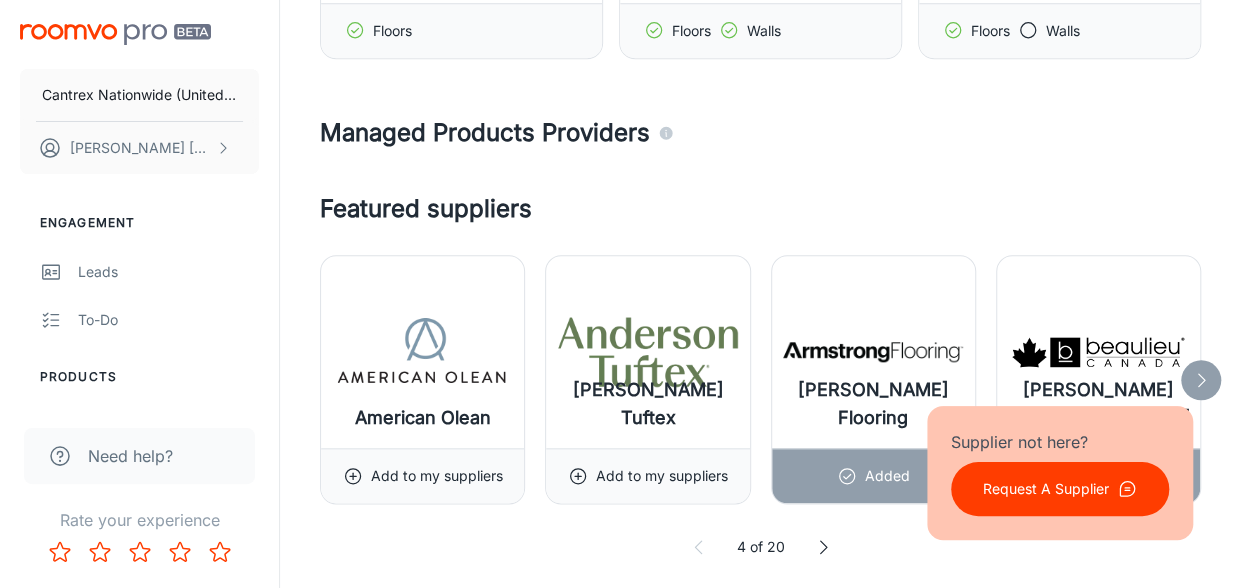 click on "Featured suppliers" at bounding box center [760, 209] 